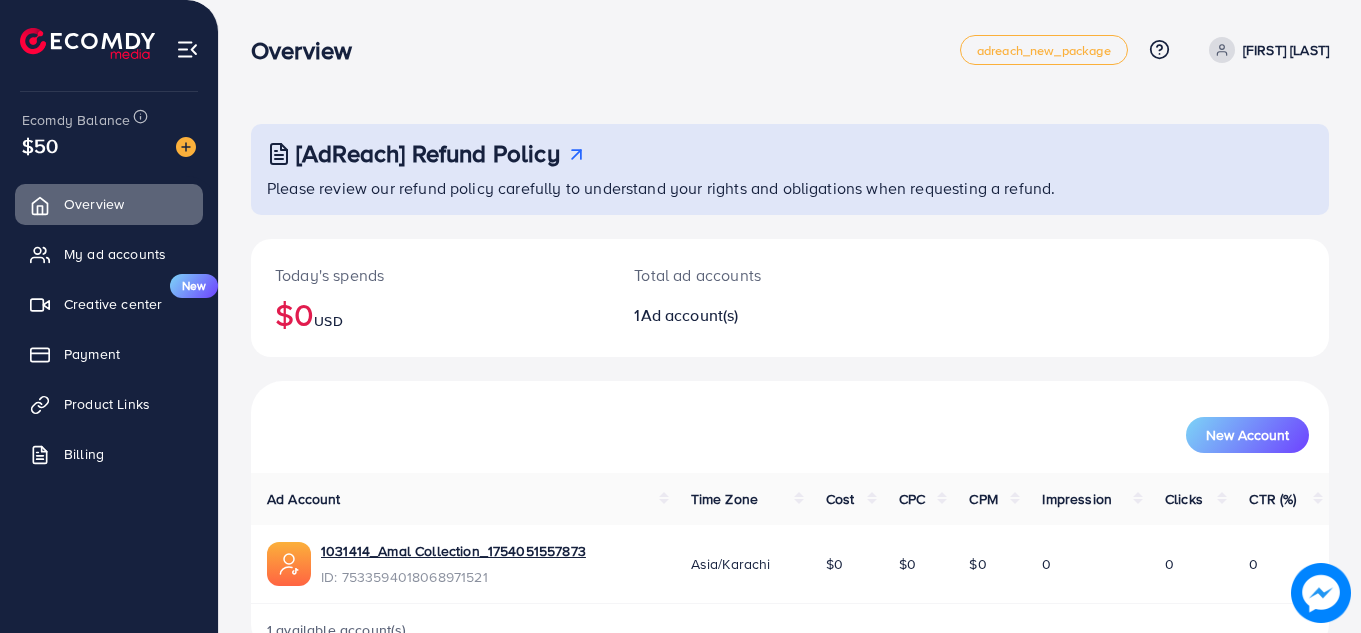 scroll, scrollTop: 55, scrollLeft: 0, axis: vertical 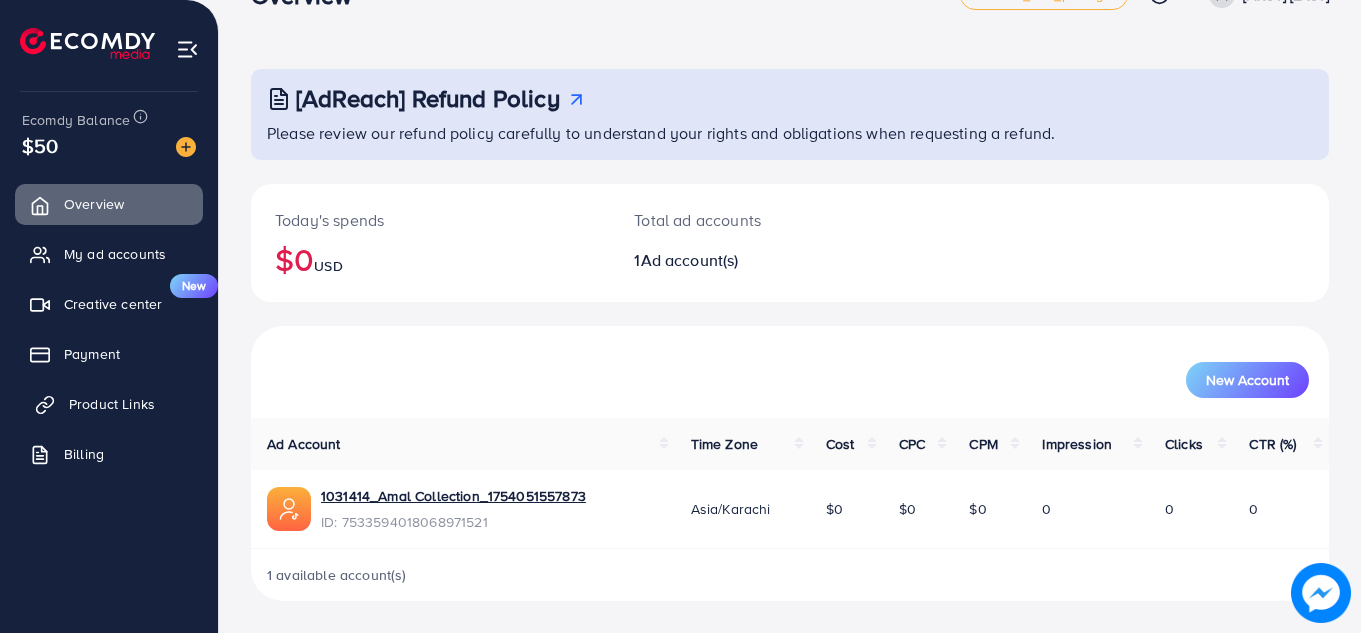 click on "Product Links" at bounding box center (112, 404) 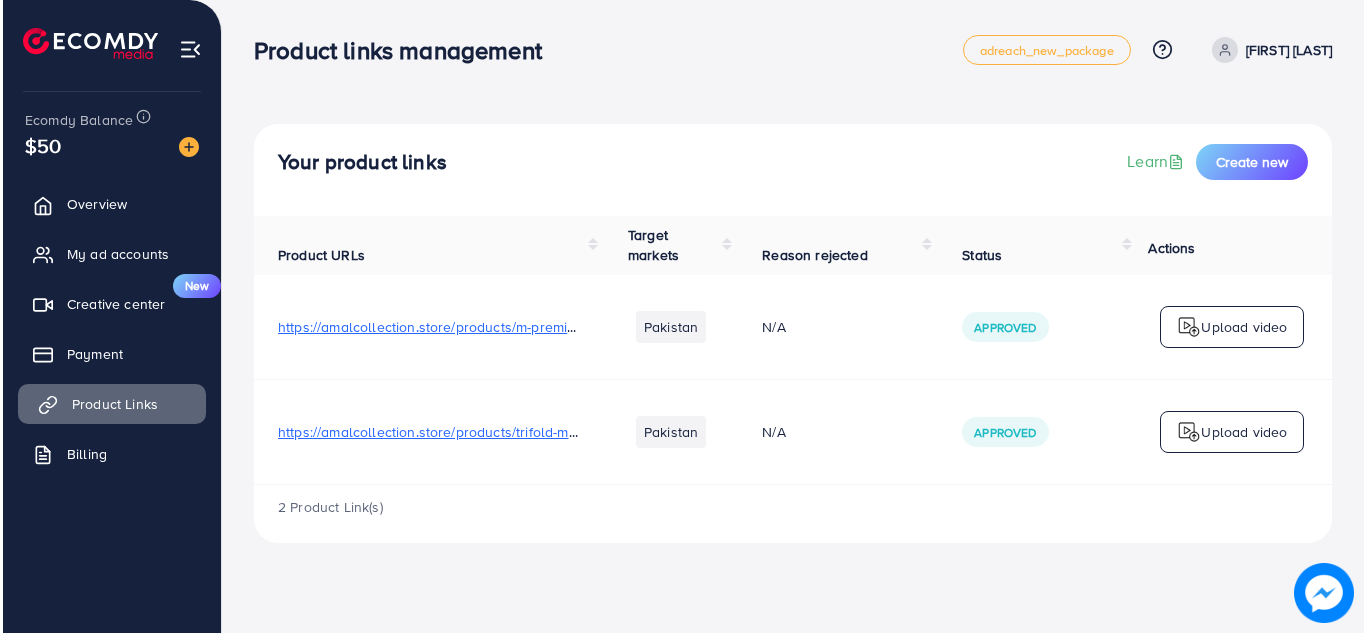 scroll, scrollTop: 0, scrollLeft: 0, axis: both 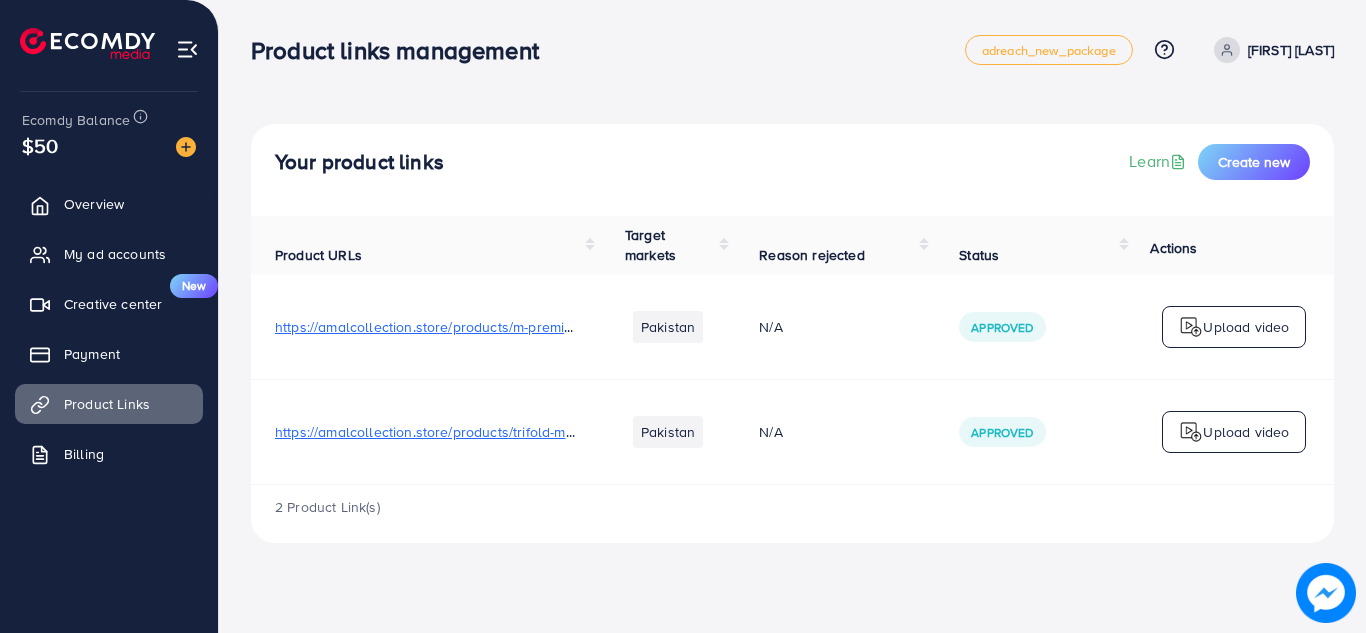click on "Upload video" at bounding box center [1246, 327] 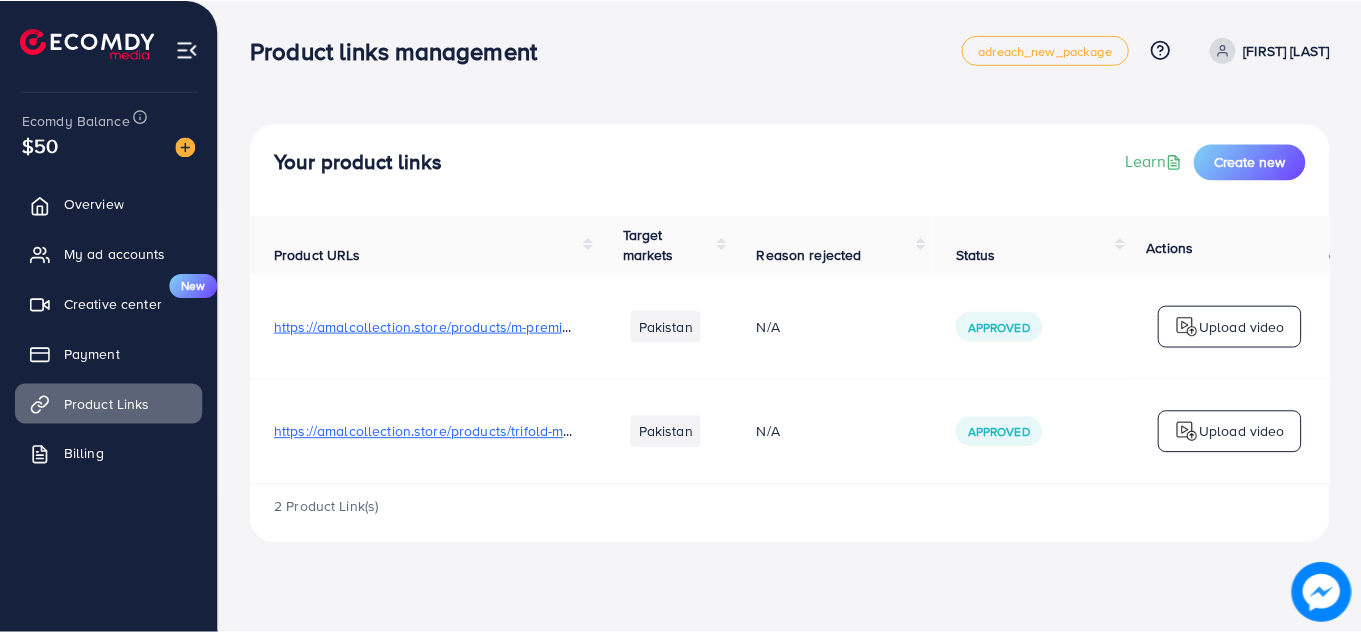 scroll, scrollTop: 492, scrollLeft: 0, axis: vertical 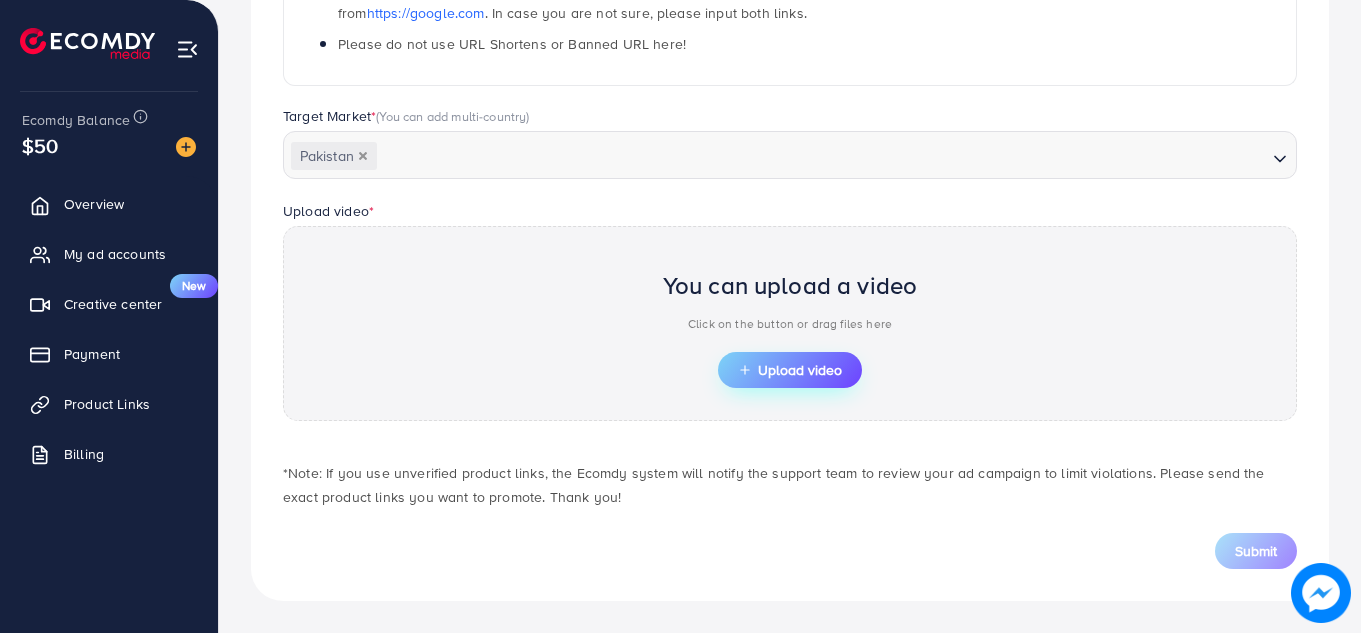 click on "Upload video" at bounding box center (790, 370) 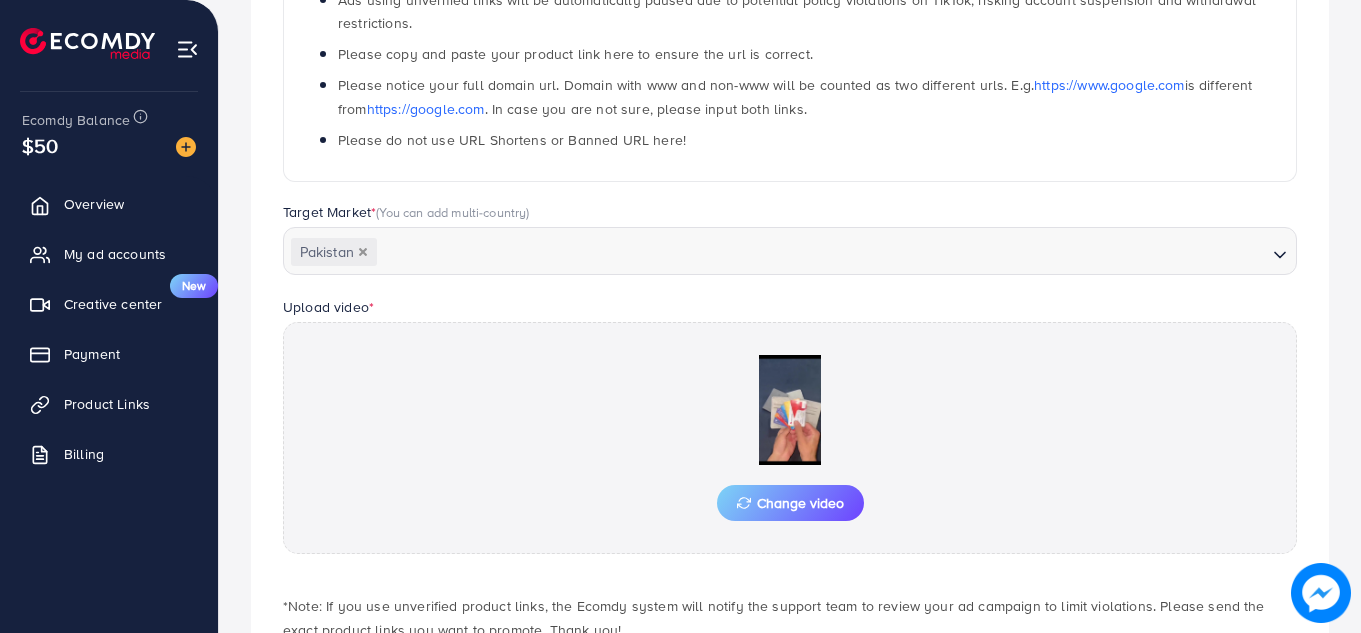 scroll, scrollTop: 492, scrollLeft: 0, axis: vertical 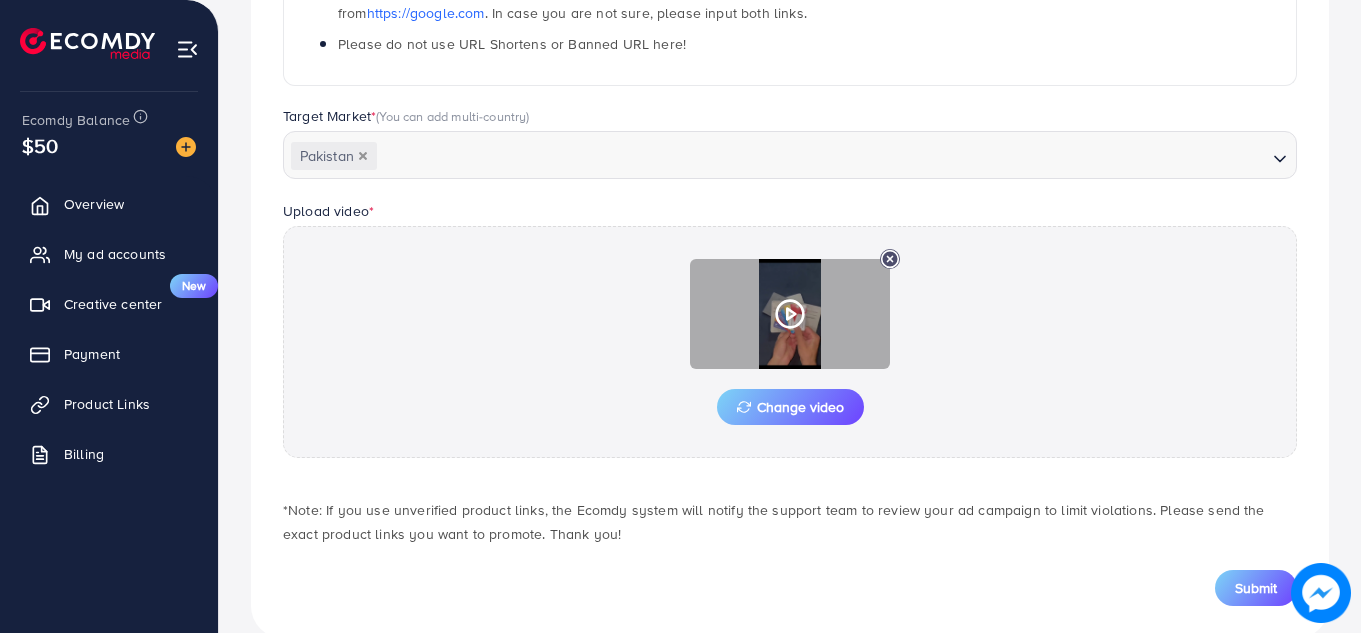 click 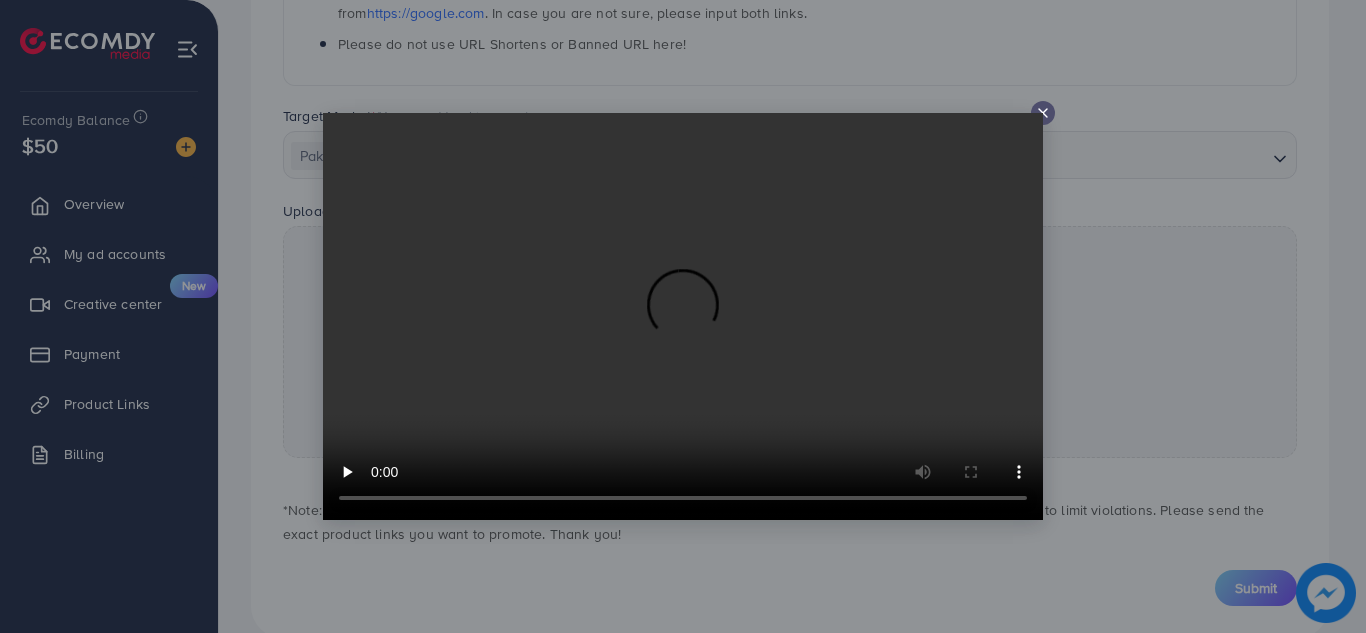 click 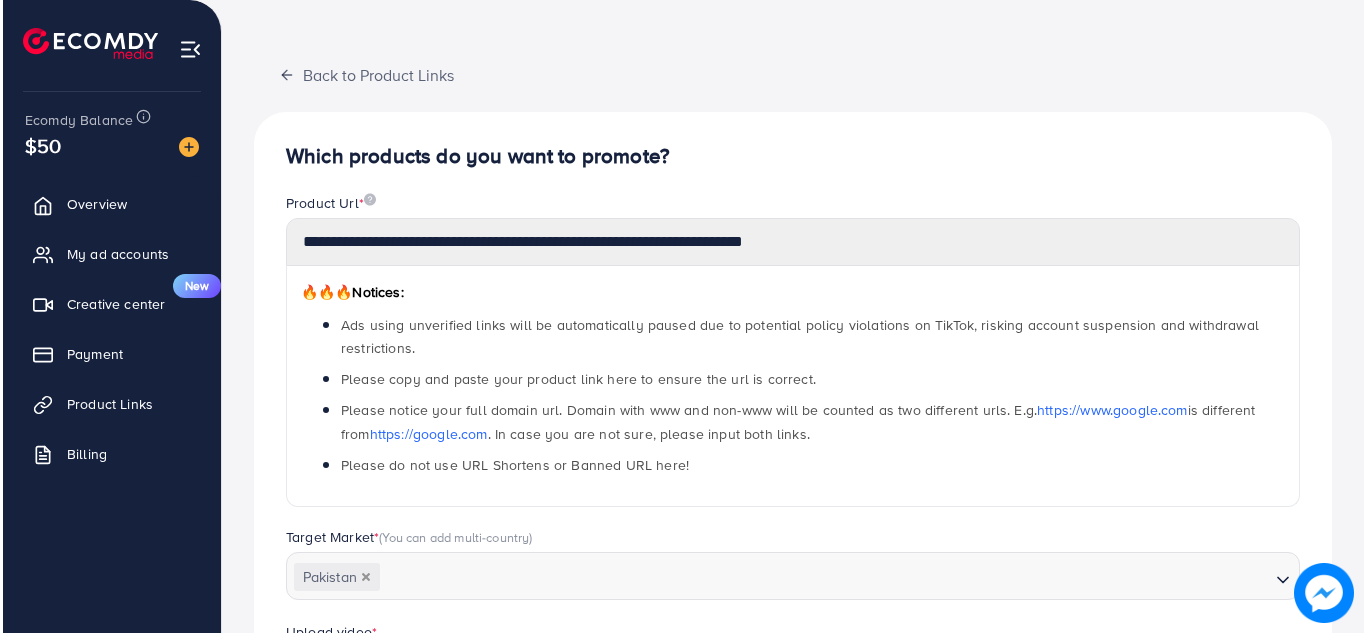 scroll, scrollTop: 0, scrollLeft: 0, axis: both 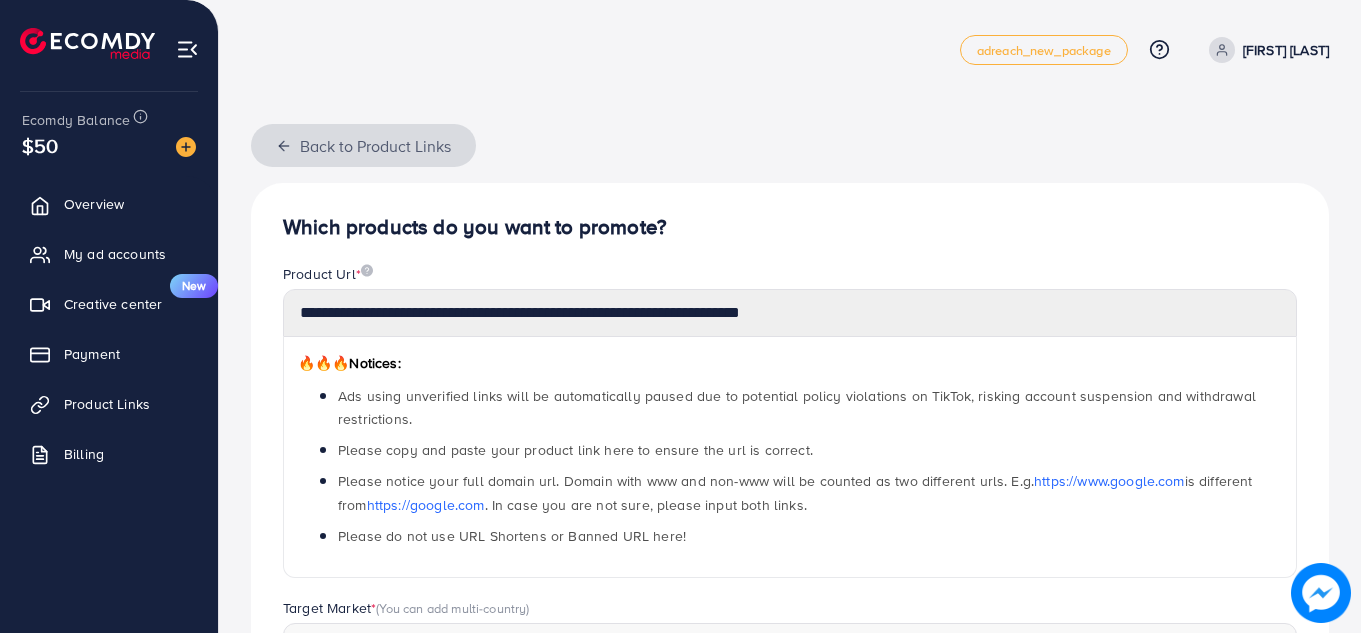 click on "Back to Product Links" at bounding box center (363, 145) 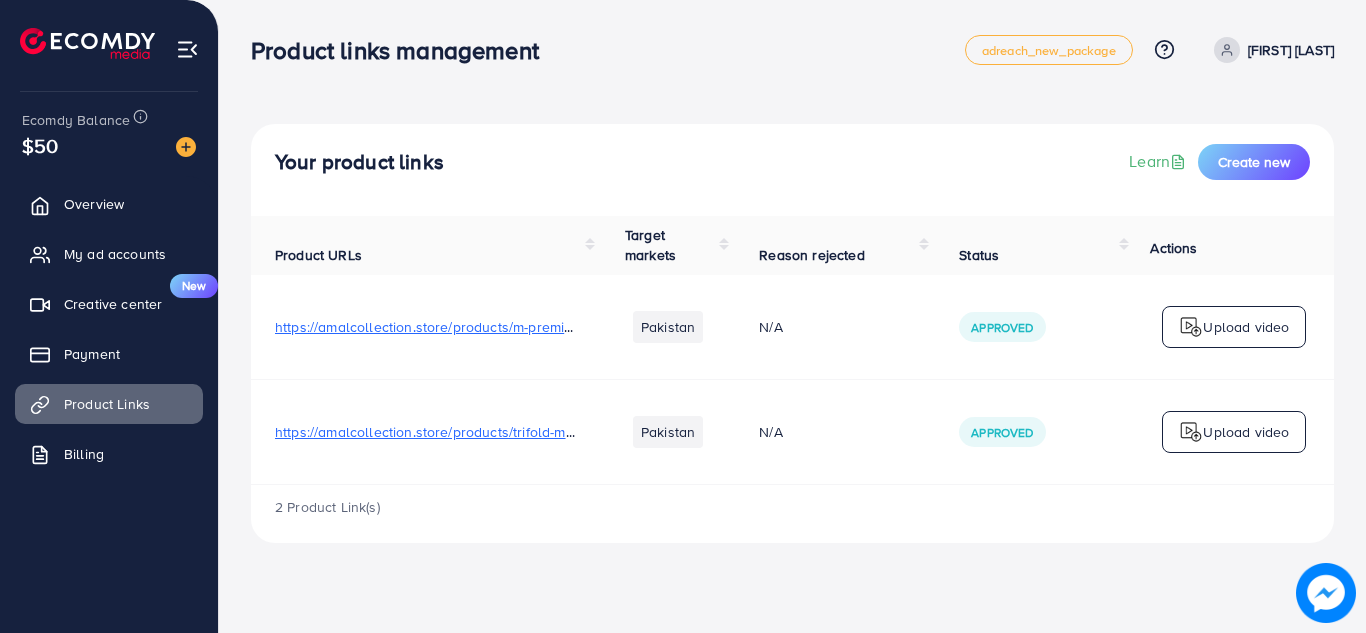 click on "https://amalcollection.store/products/m-premium-men-s-wallet-high-quality" at bounding box center [426, 327] 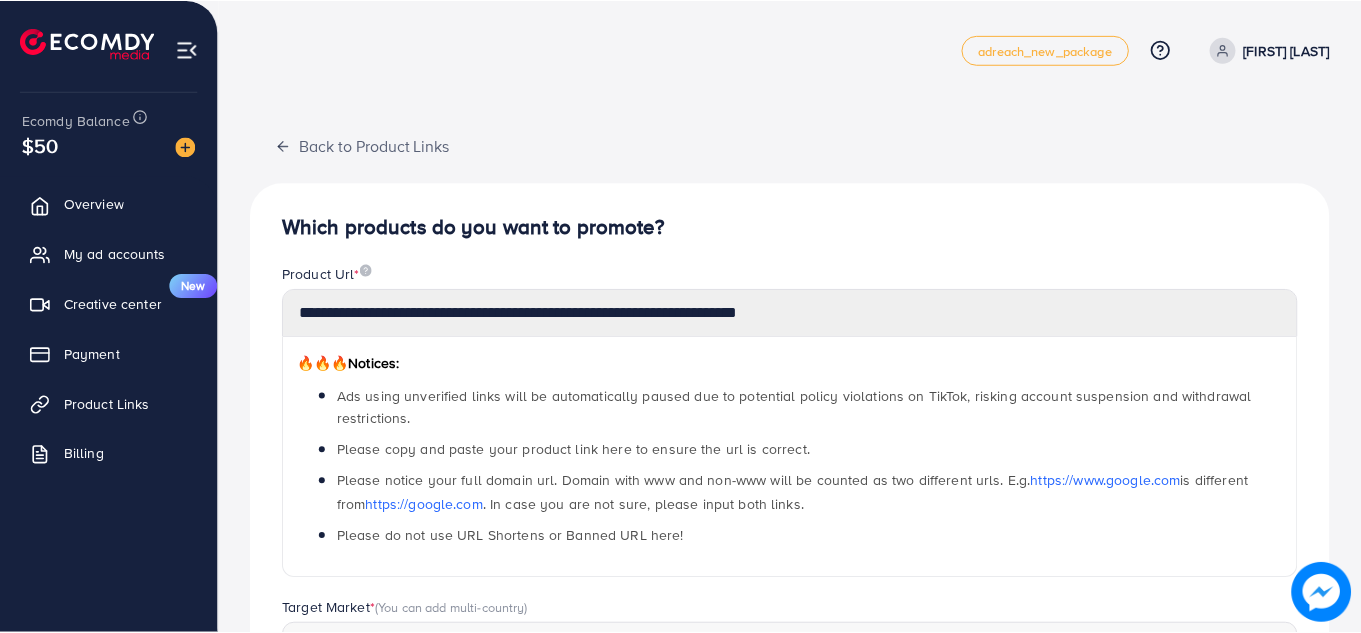 scroll, scrollTop: 492, scrollLeft: 0, axis: vertical 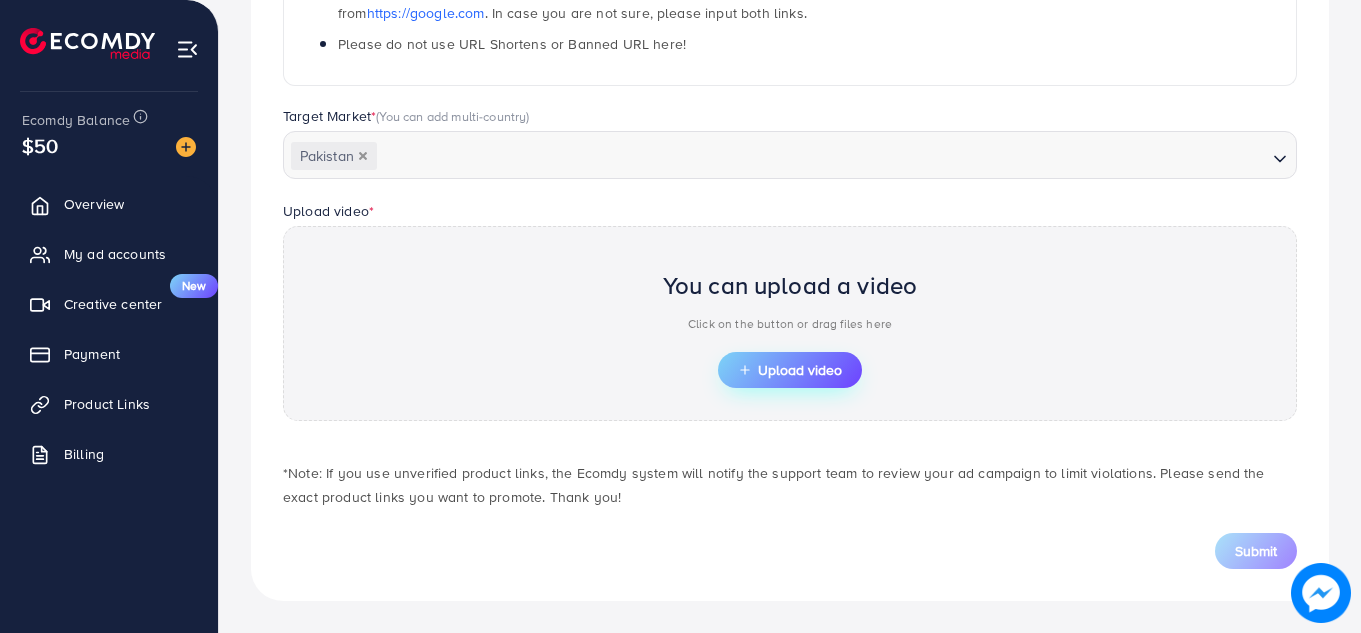 click on "Upload video" at bounding box center (790, 370) 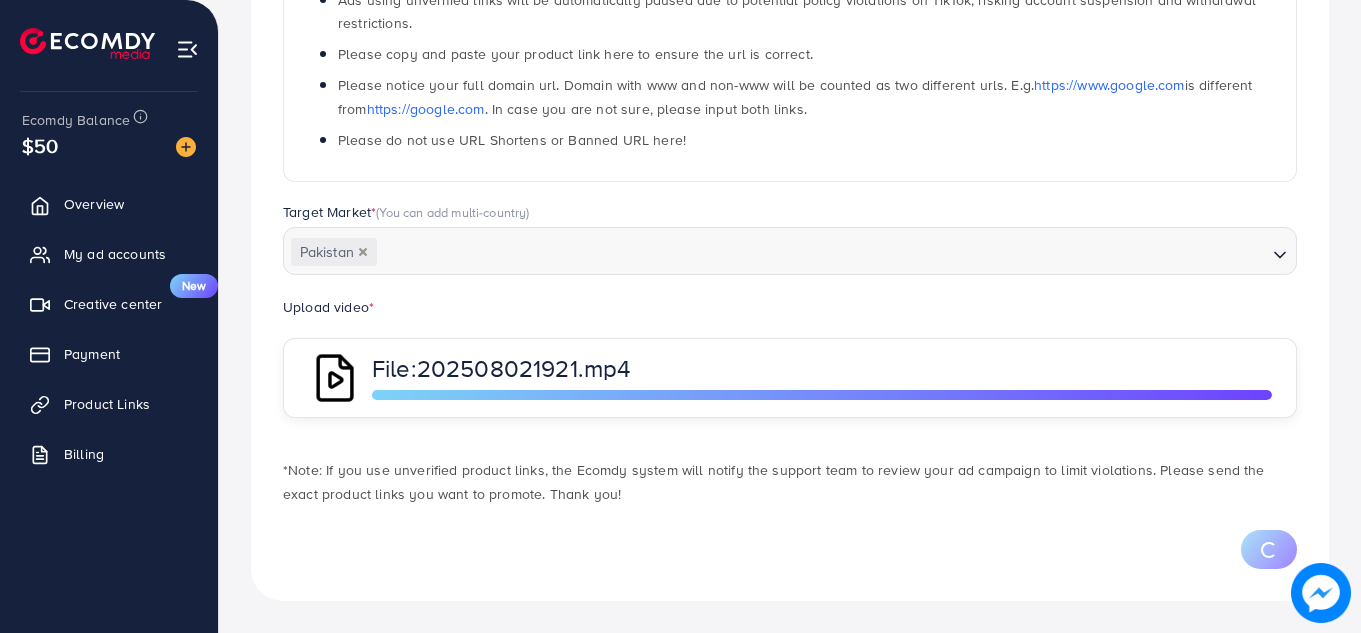 scroll, scrollTop: 492, scrollLeft: 0, axis: vertical 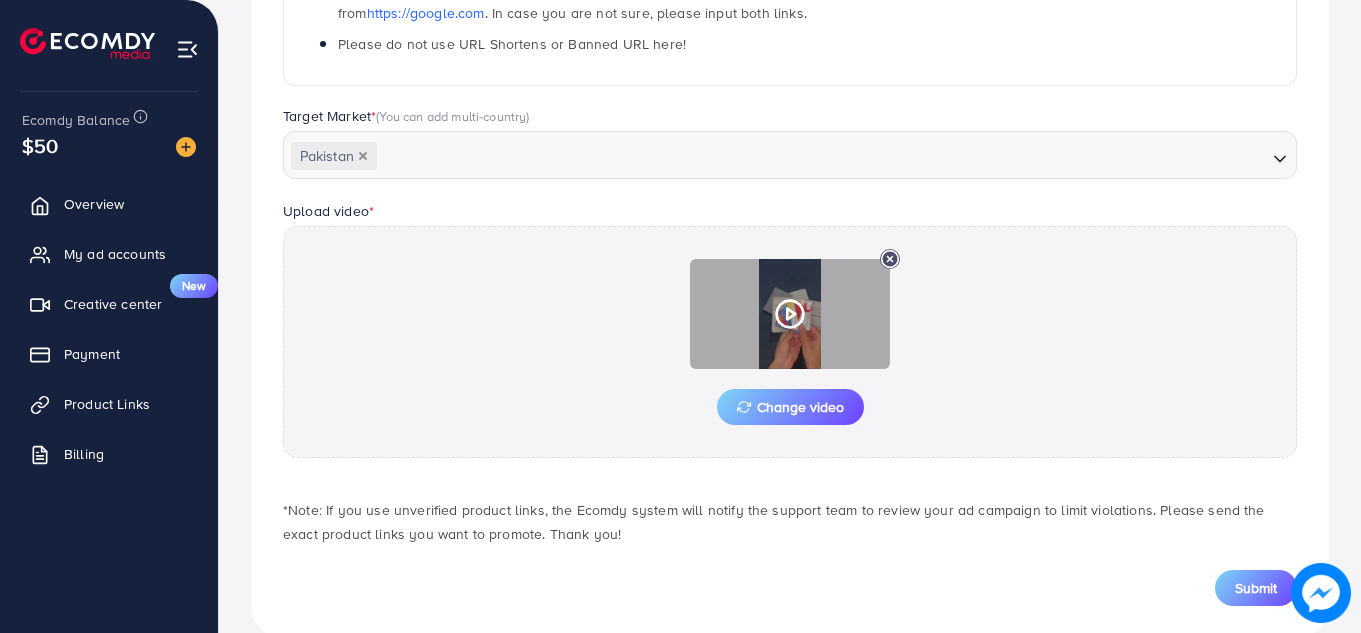 click 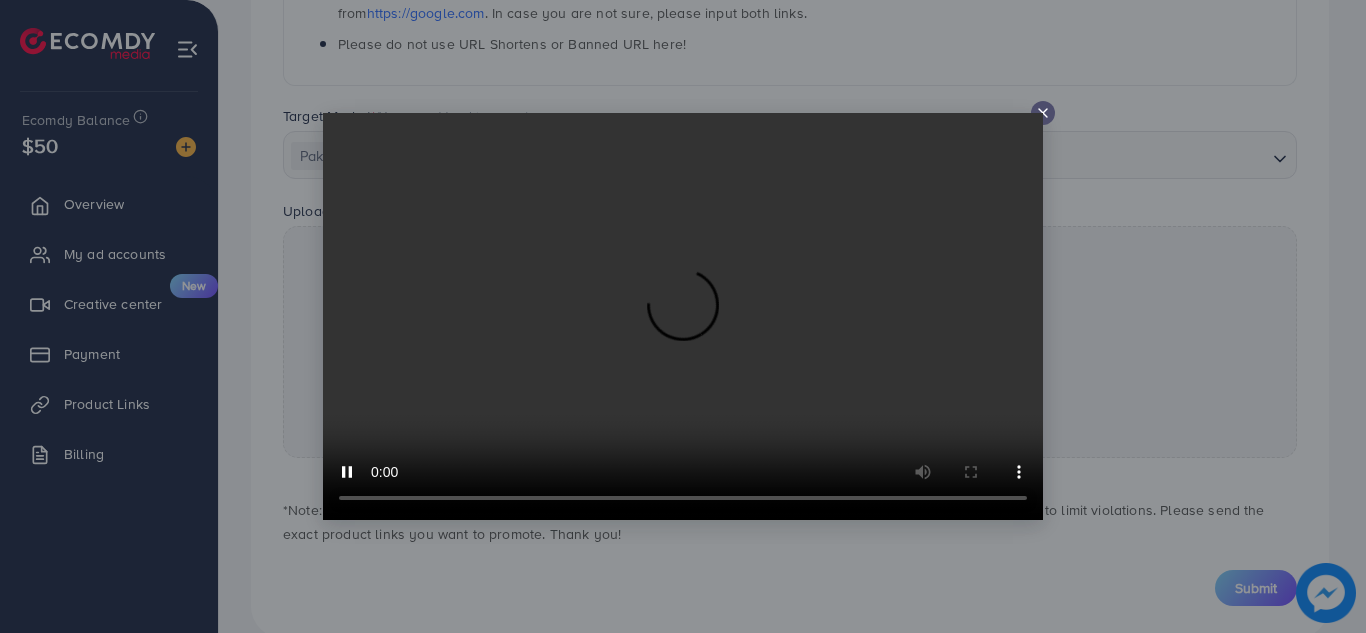 click at bounding box center (683, 316) 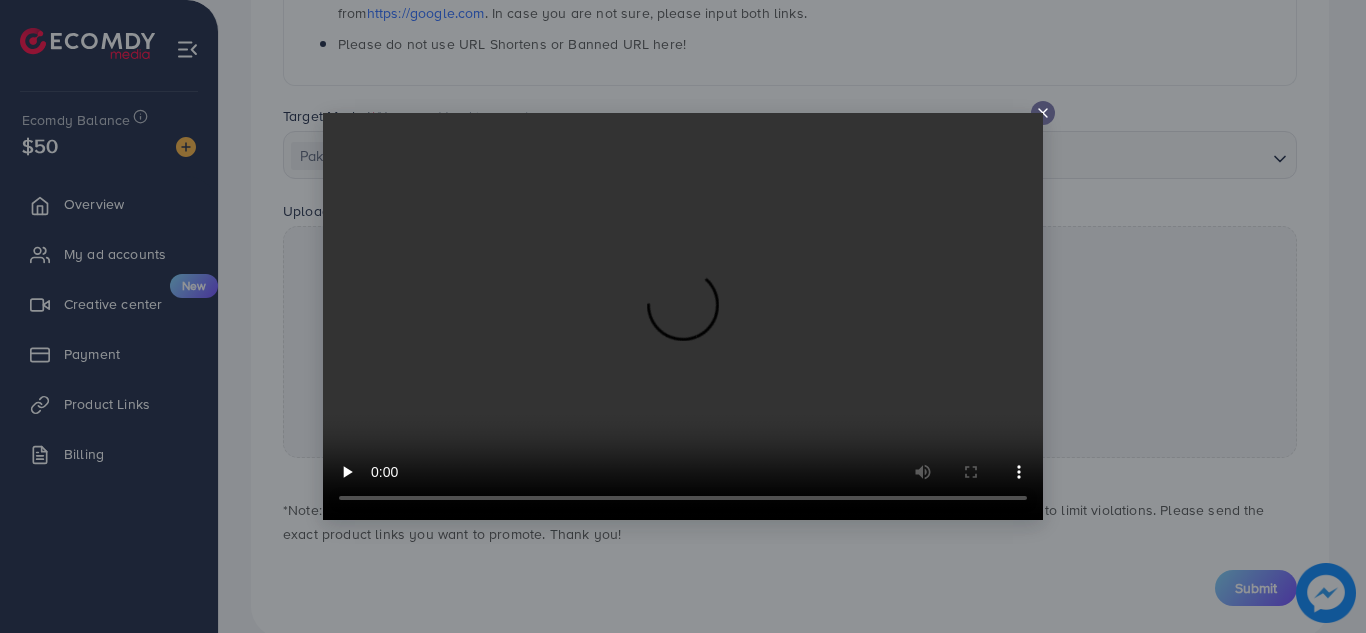 click 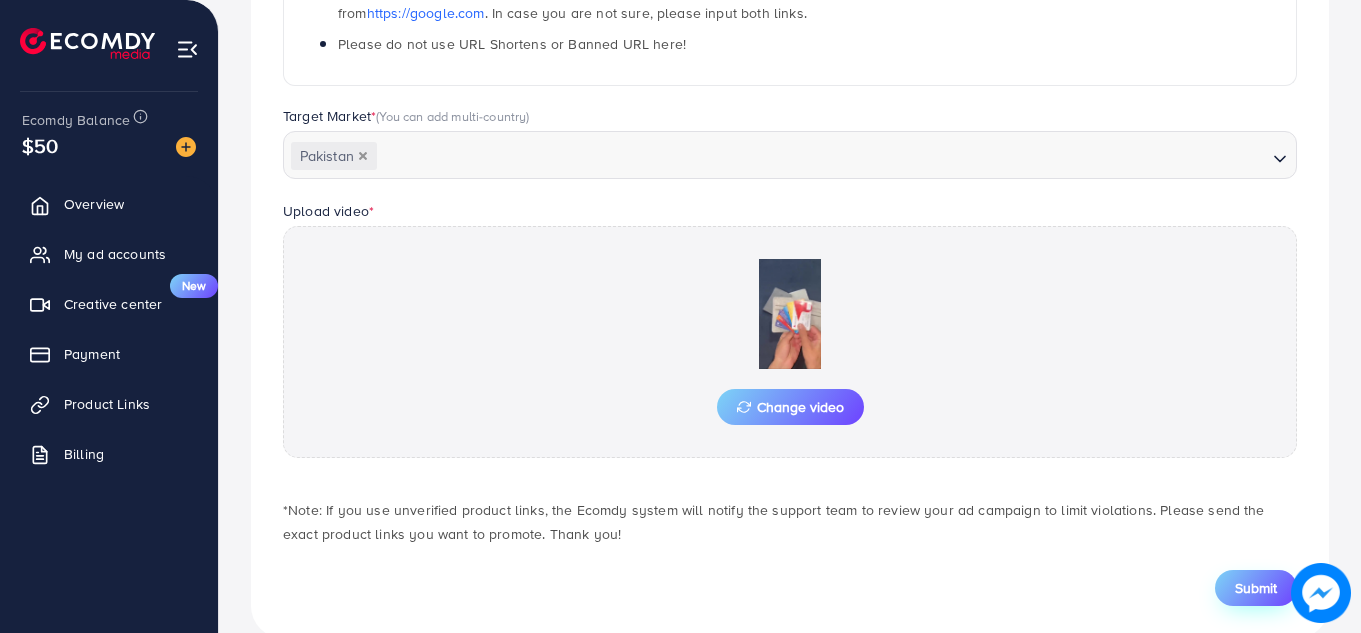 click on "Submit" at bounding box center (1256, 588) 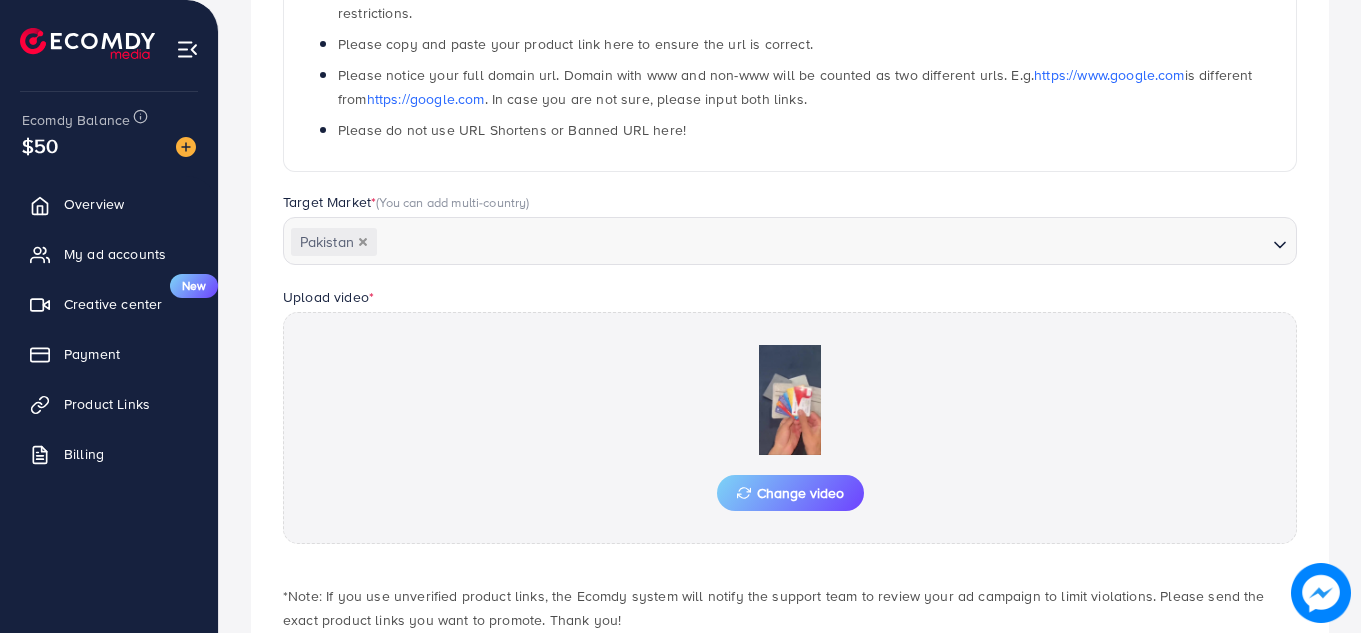 scroll, scrollTop: 529, scrollLeft: 0, axis: vertical 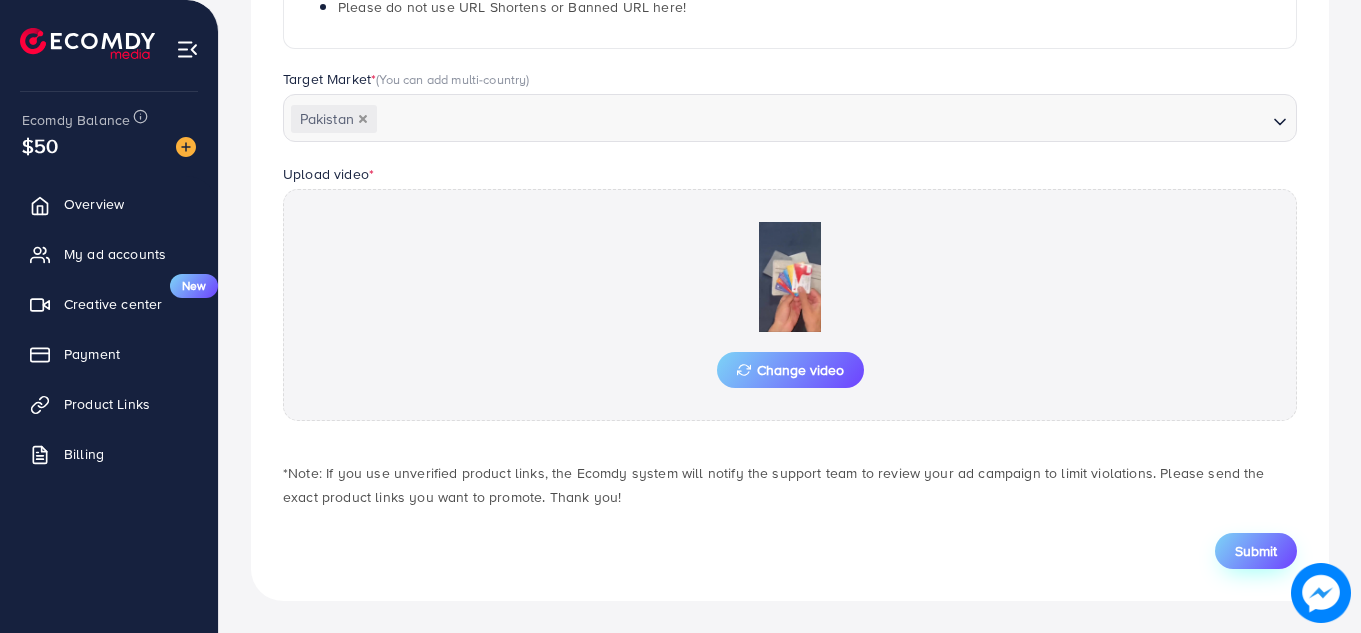 click on "Submit" at bounding box center [1256, 551] 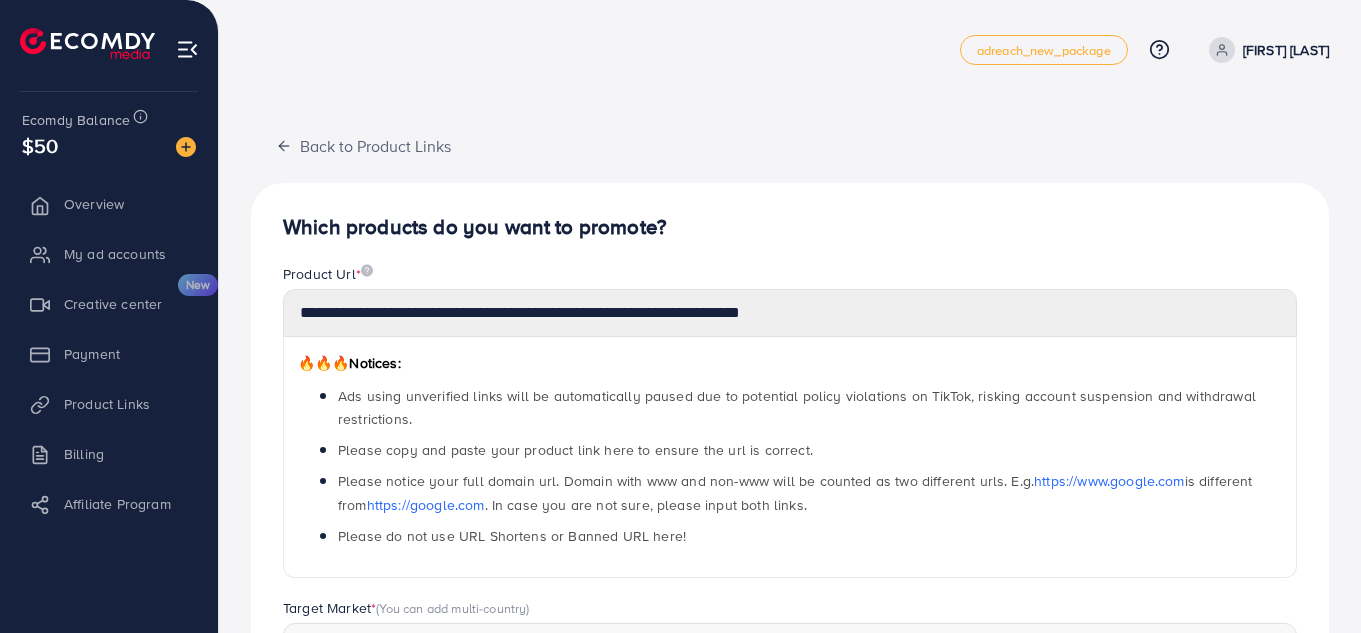 scroll, scrollTop: 0, scrollLeft: 0, axis: both 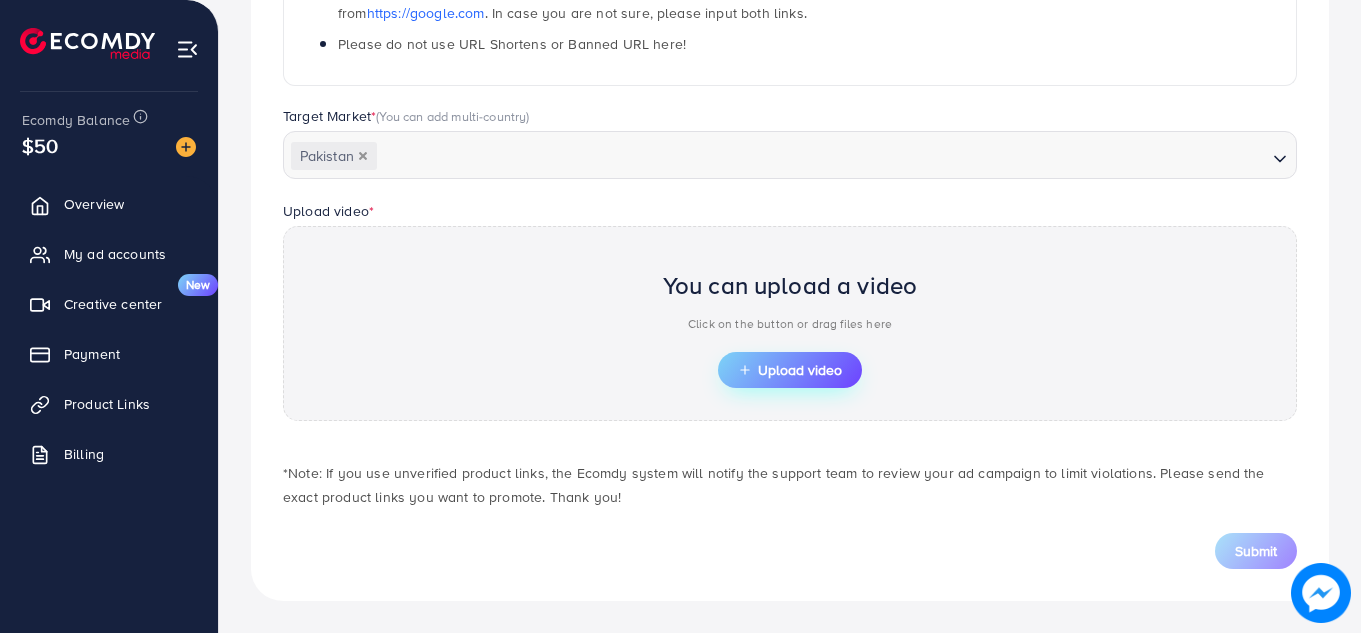 click on "Upload video" at bounding box center (790, 370) 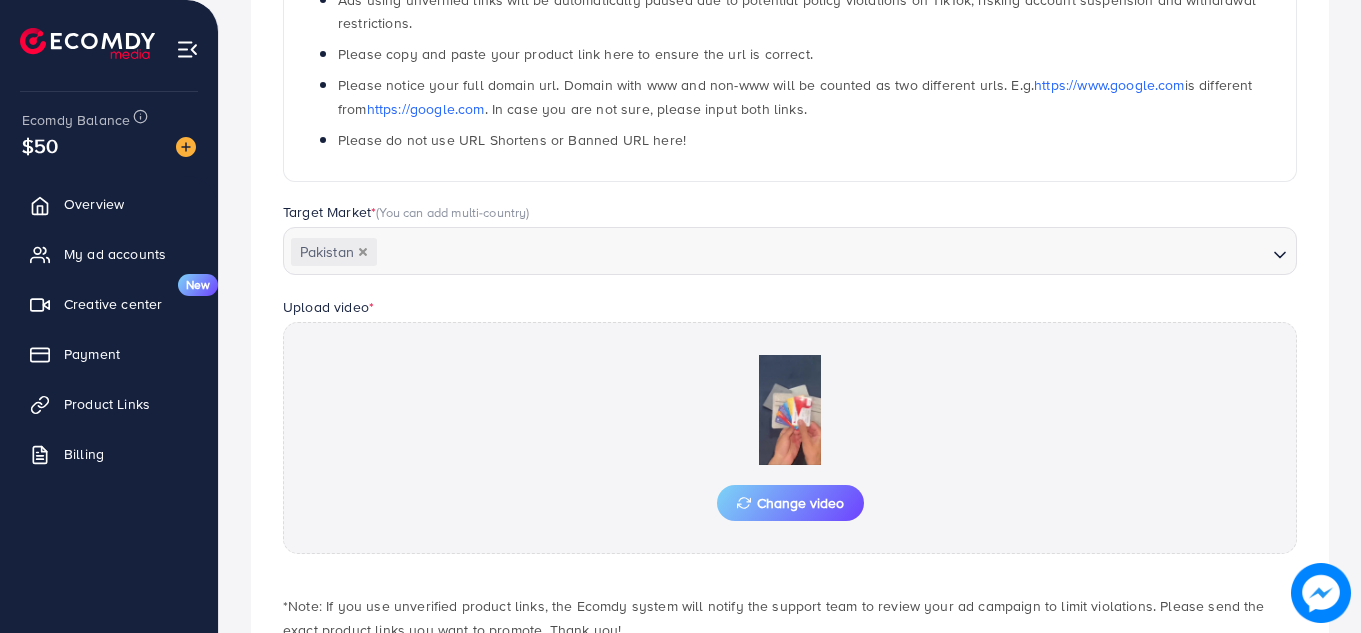 scroll, scrollTop: 492, scrollLeft: 0, axis: vertical 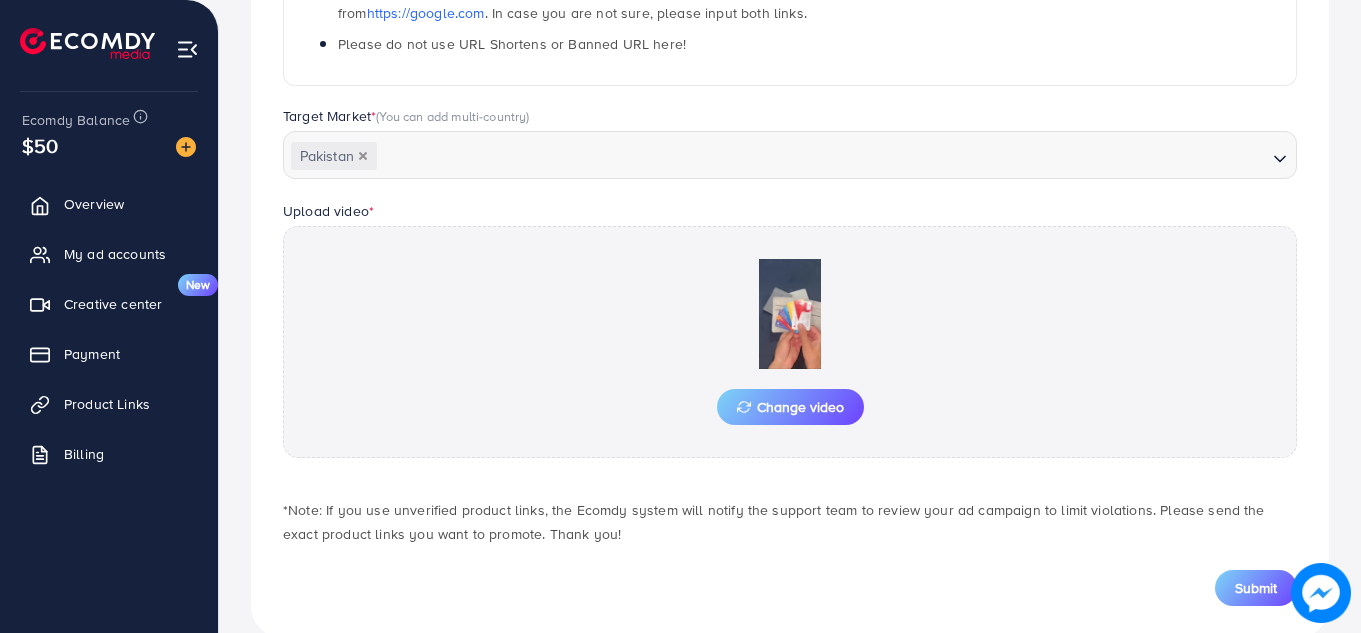 click at bounding box center [790, 314] 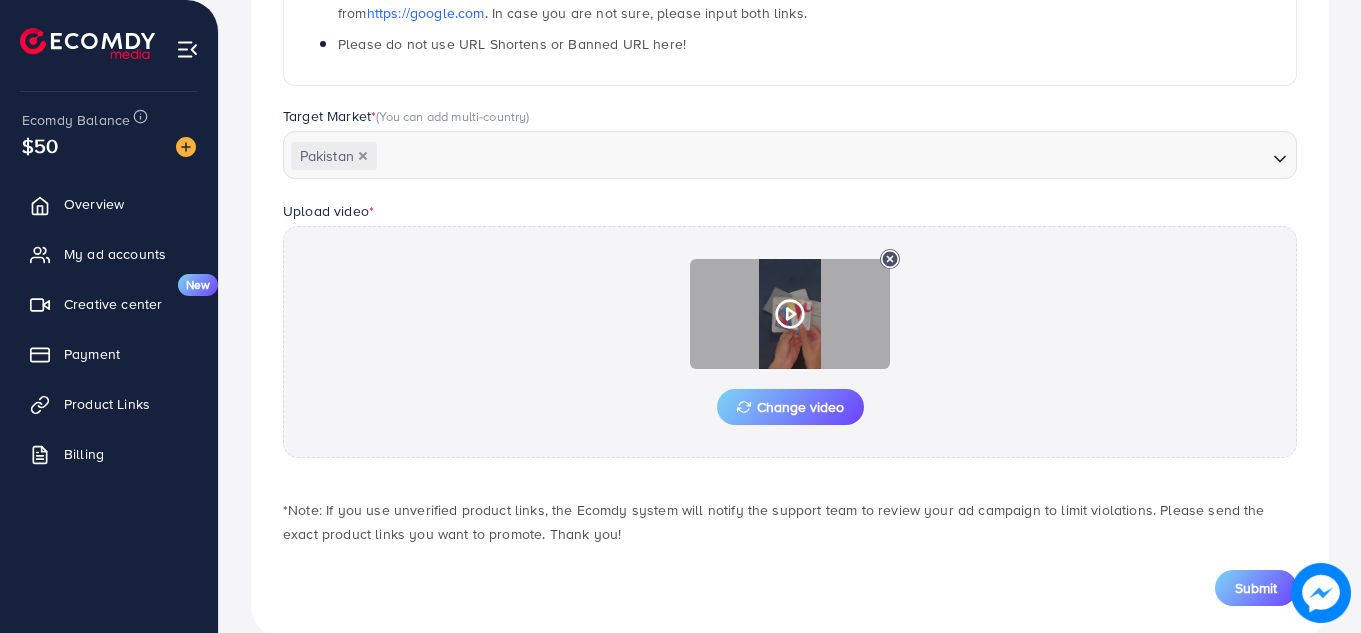 click at bounding box center (790, 314) 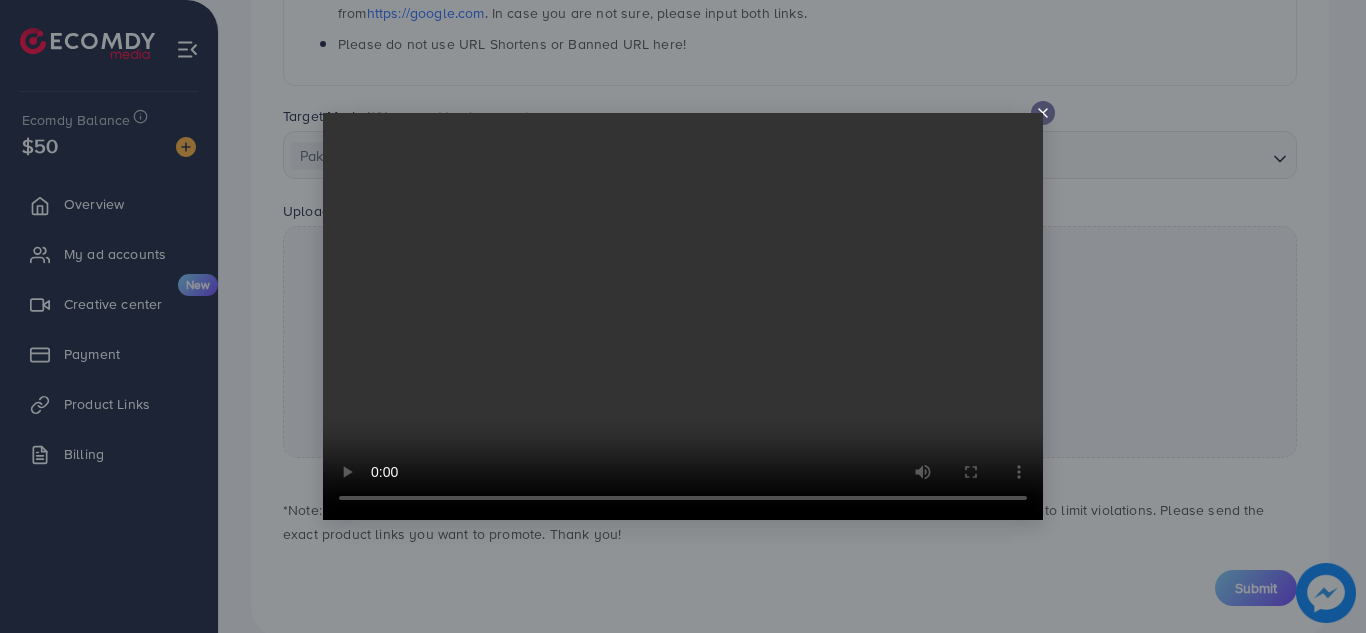 click at bounding box center [683, 316] 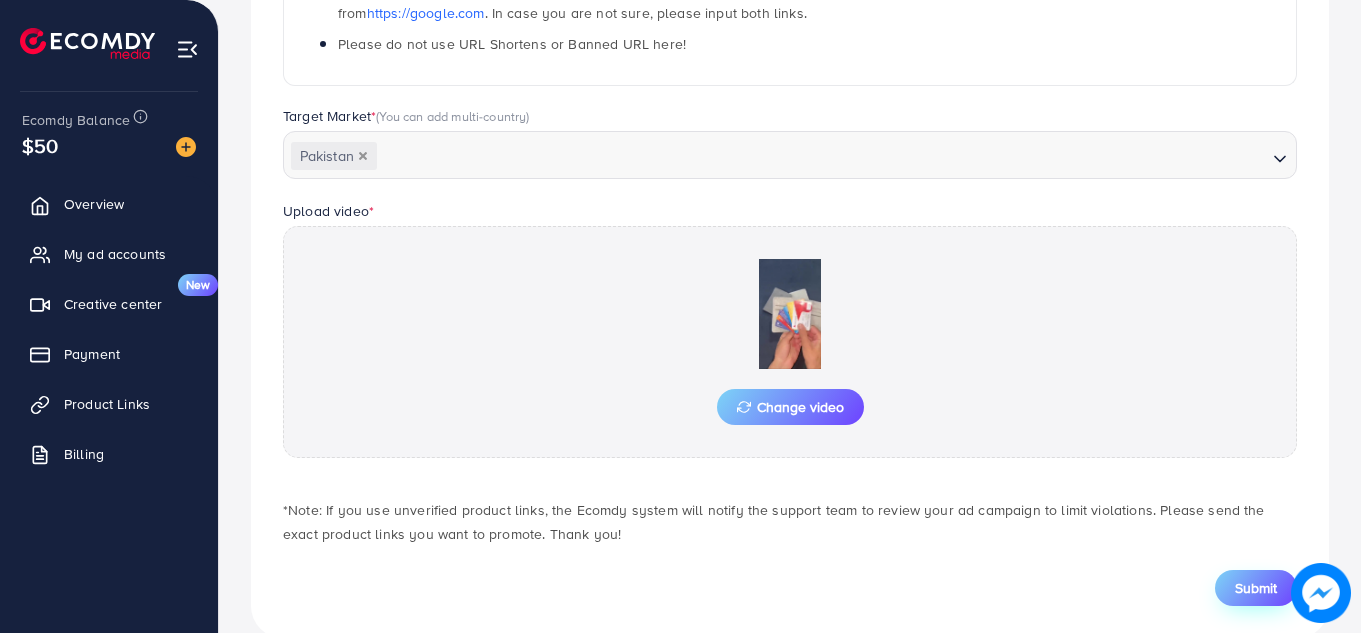 click on "Submit" at bounding box center (1256, 588) 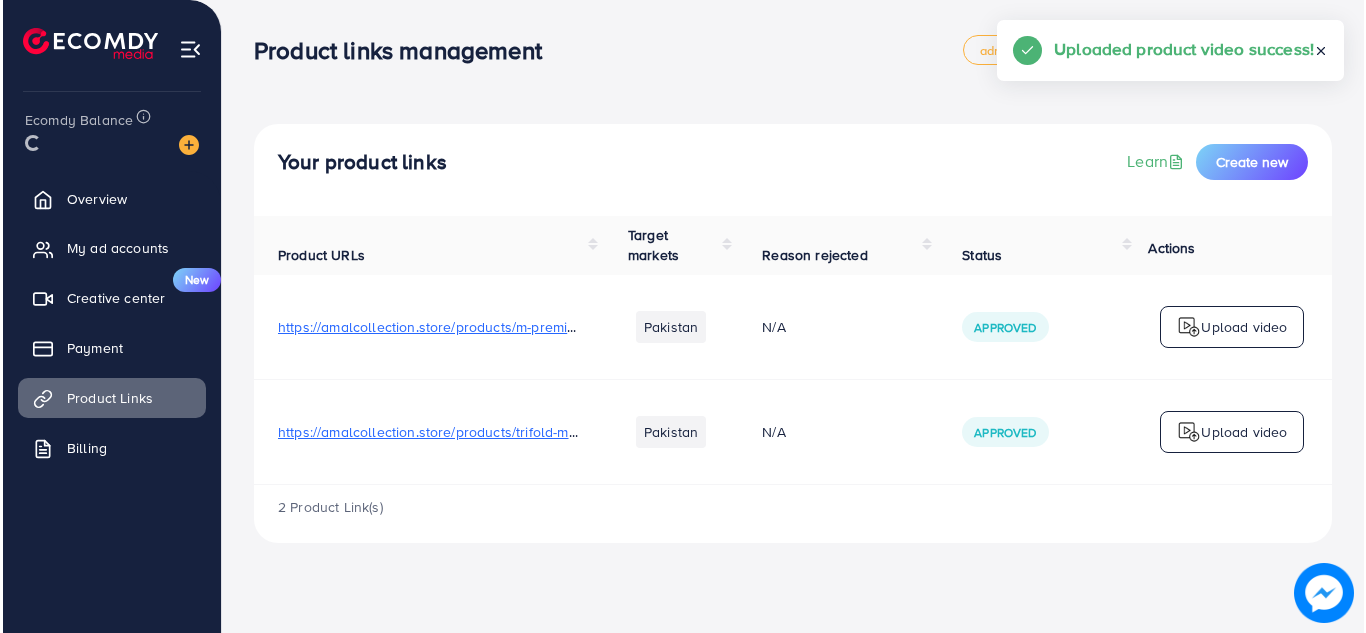 scroll, scrollTop: 0, scrollLeft: 0, axis: both 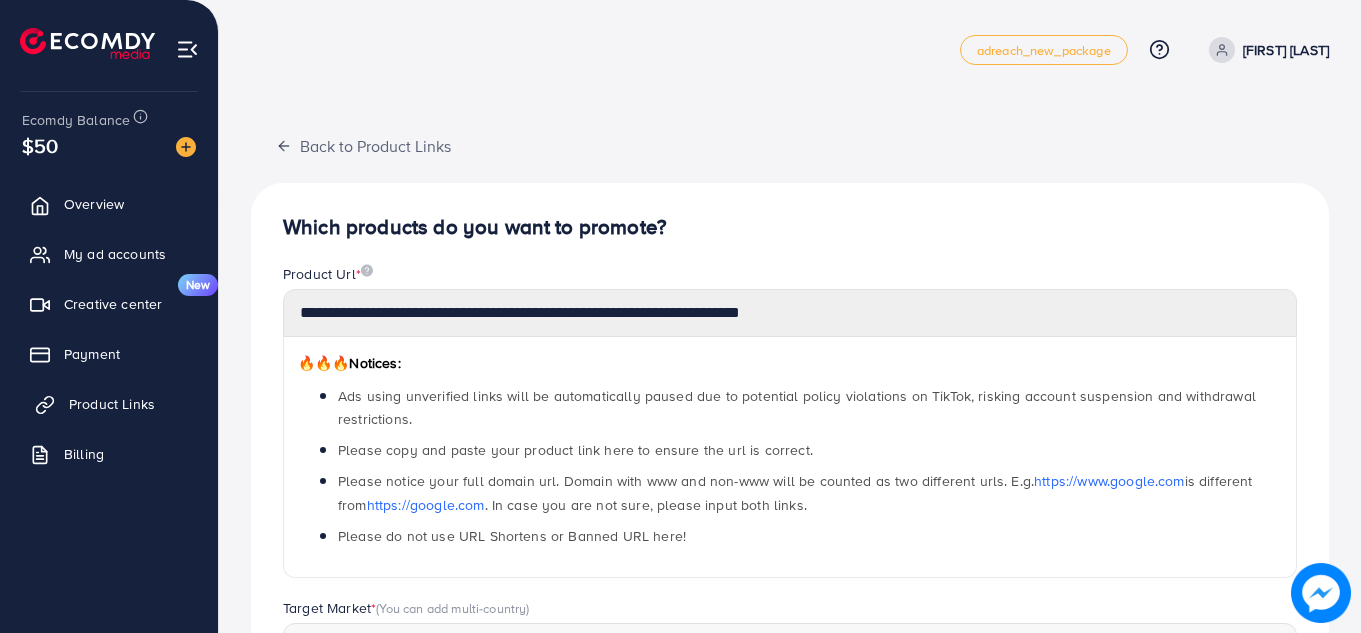 click on "Product Links" at bounding box center (109, 404) 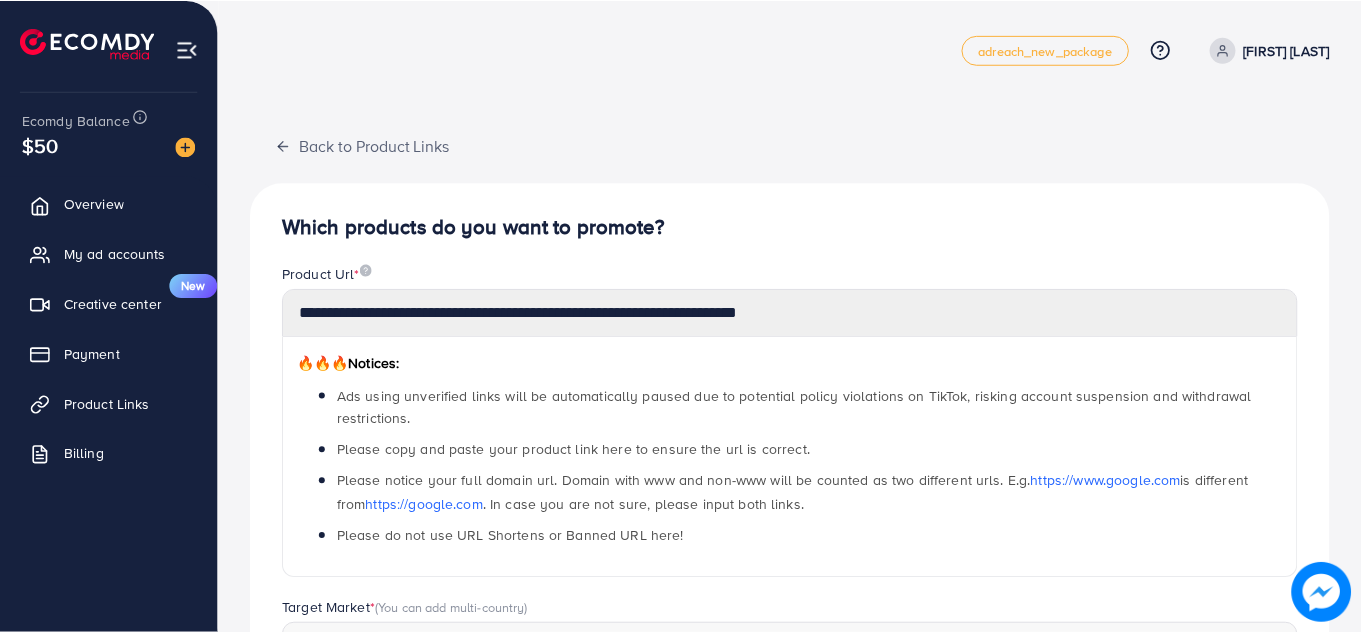 scroll, scrollTop: 706, scrollLeft: 0, axis: vertical 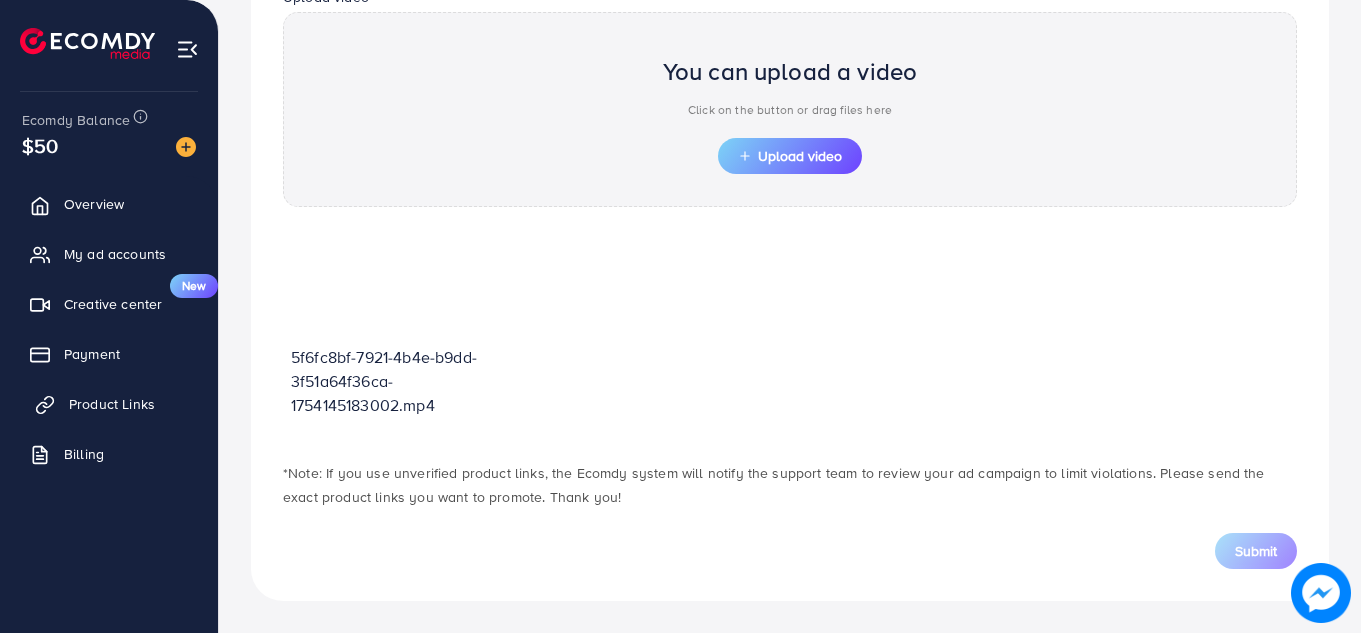 click on "Product Links" at bounding box center [109, 404] 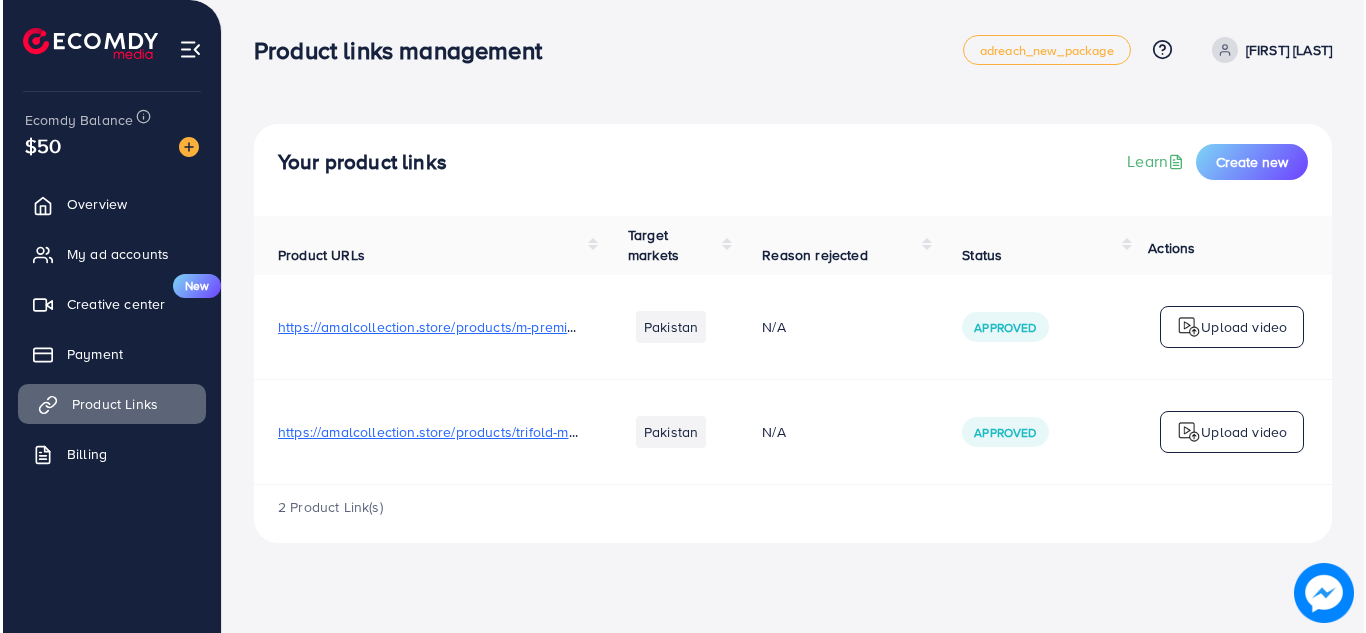 scroll, scrollTop: 0, scrollLeft: 0, axis: both 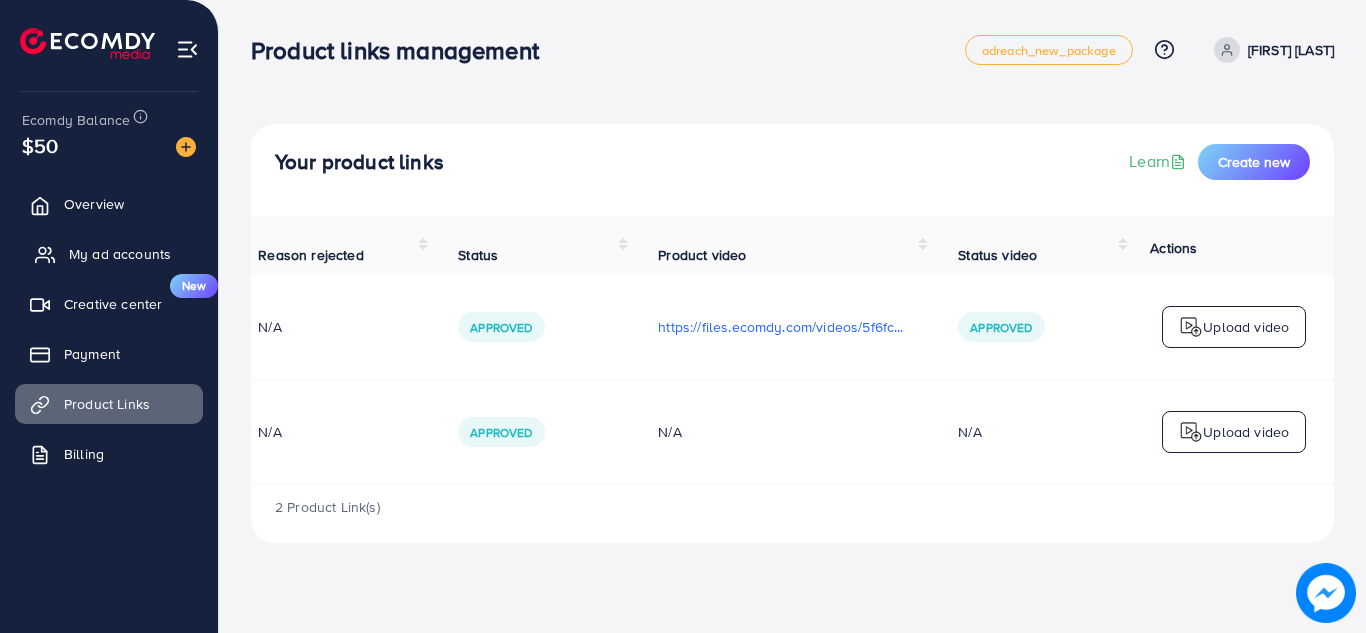 click on "My ad accounts" at bounding box center [120, 254] 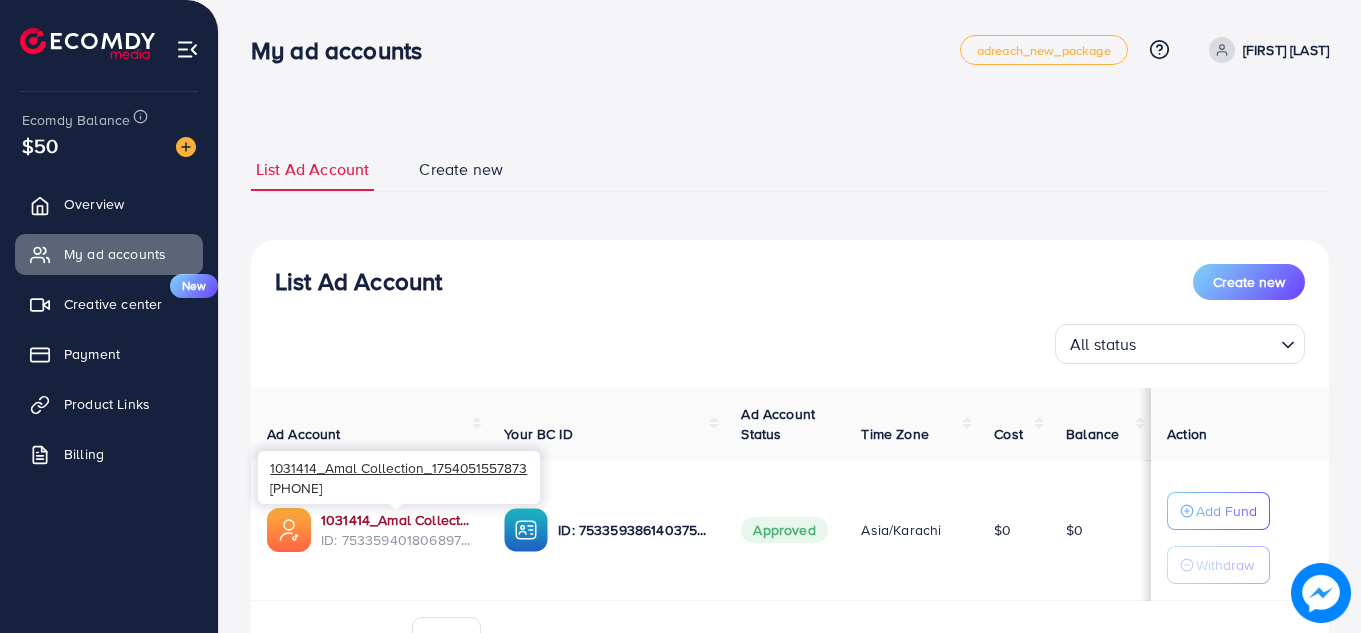 click on "1031414_Amal Collection_1754051557873" at bounding box center [396, 520] 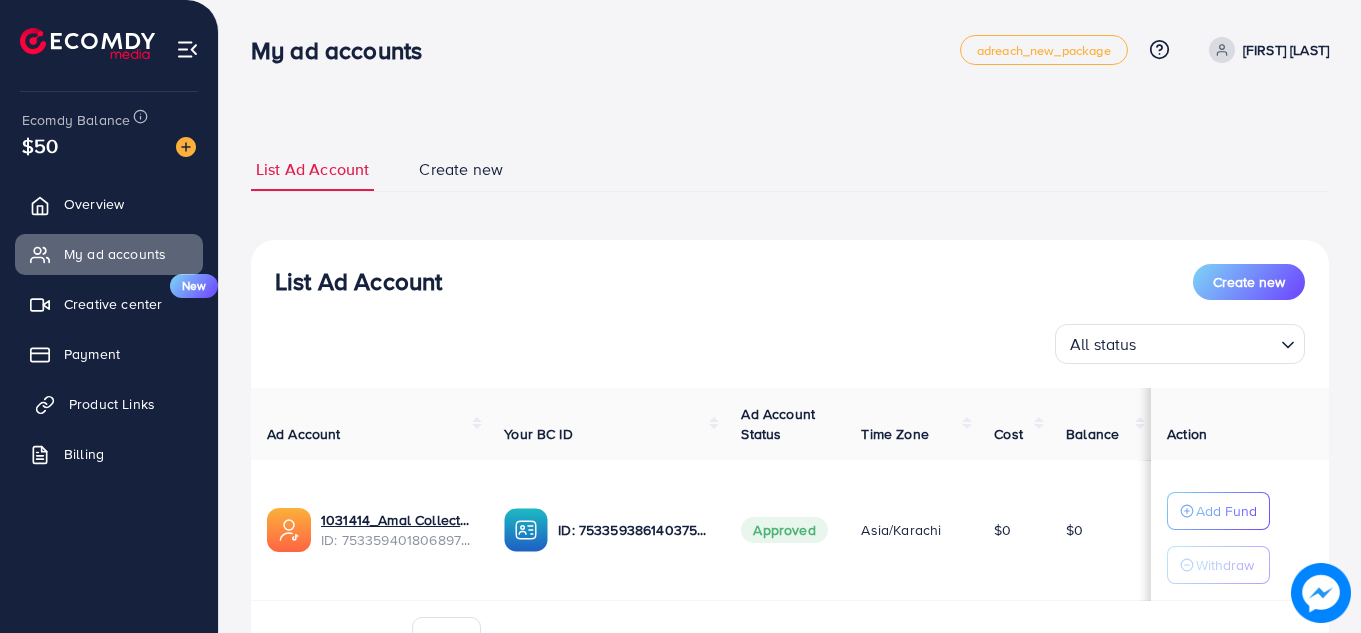 click on "Product Links" at bounding box center (109, 404) 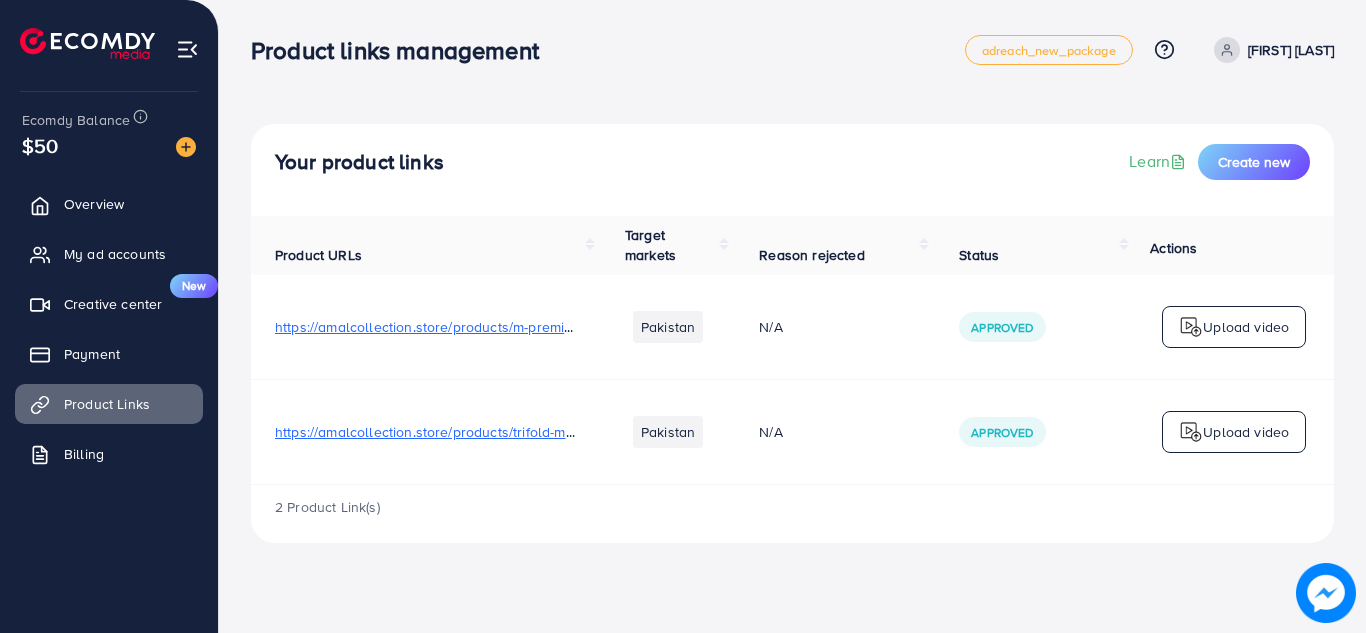 click on "https://amalcollection.store/products/m-premium-men-s-wallet-high-quality" at bounding box center (426, 327) 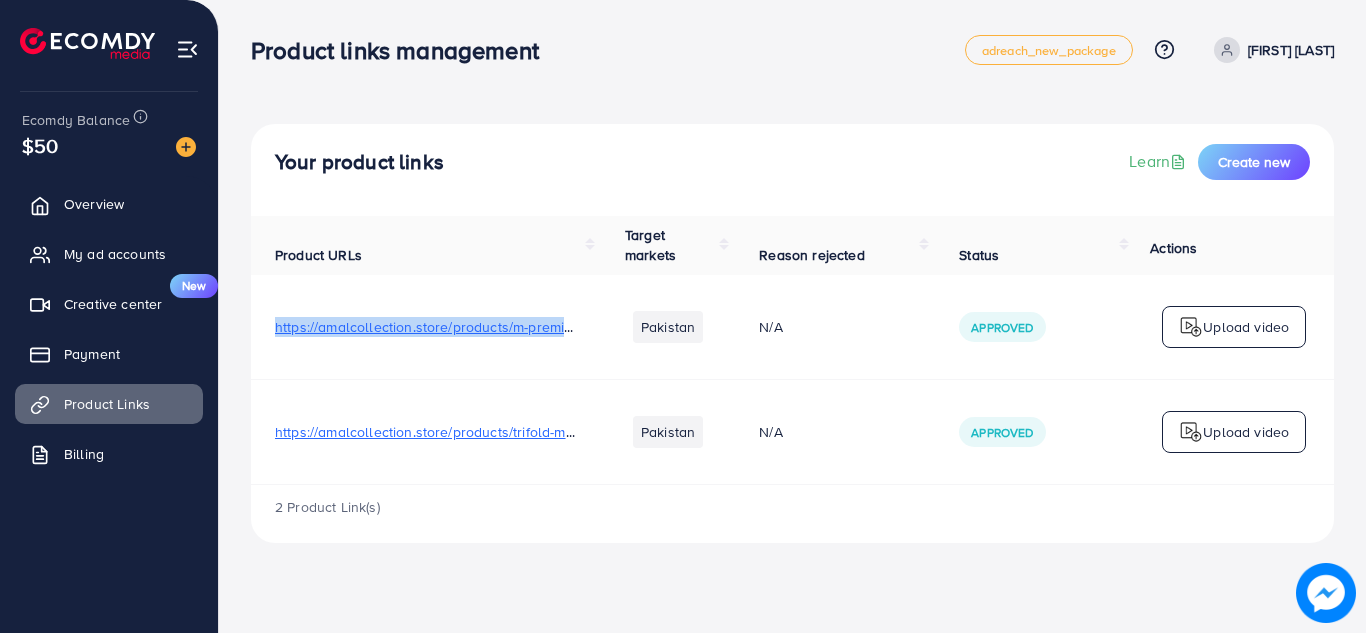 drag, startPoint x: 265, startPoint y: 323, endPoint x: 630, endPoint y: 327, distance: 365.0219 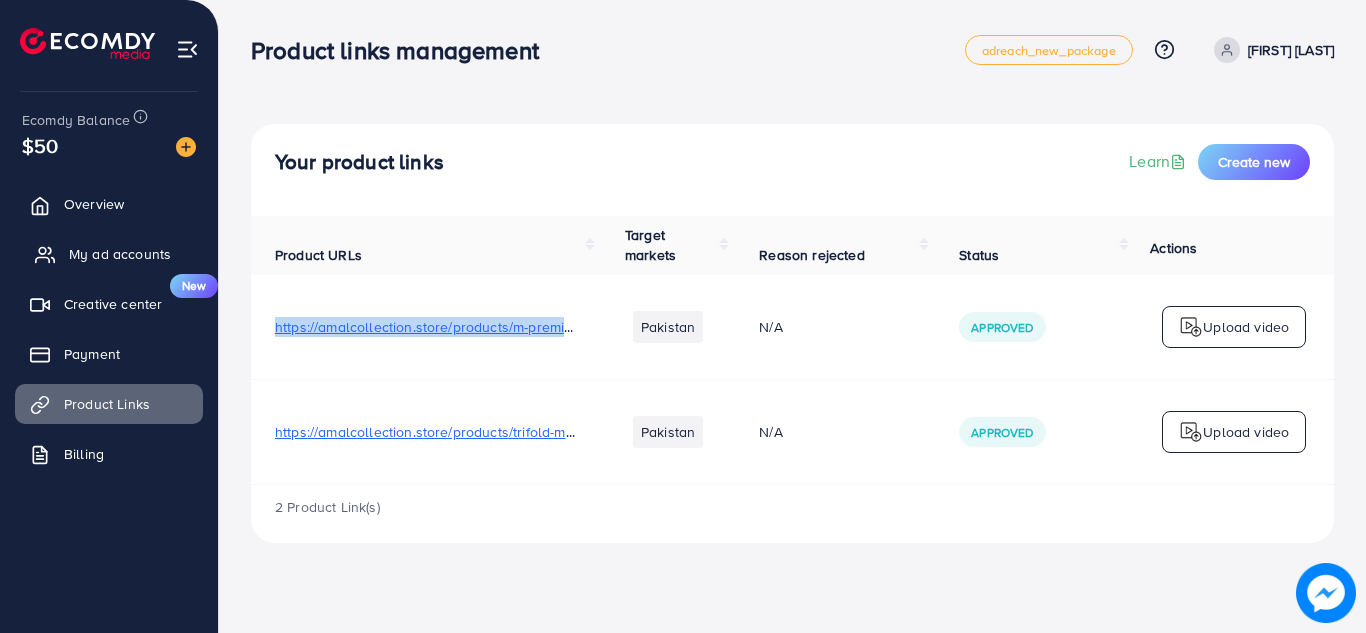 click on "My ad accounts" at bounding box center [109, 254] 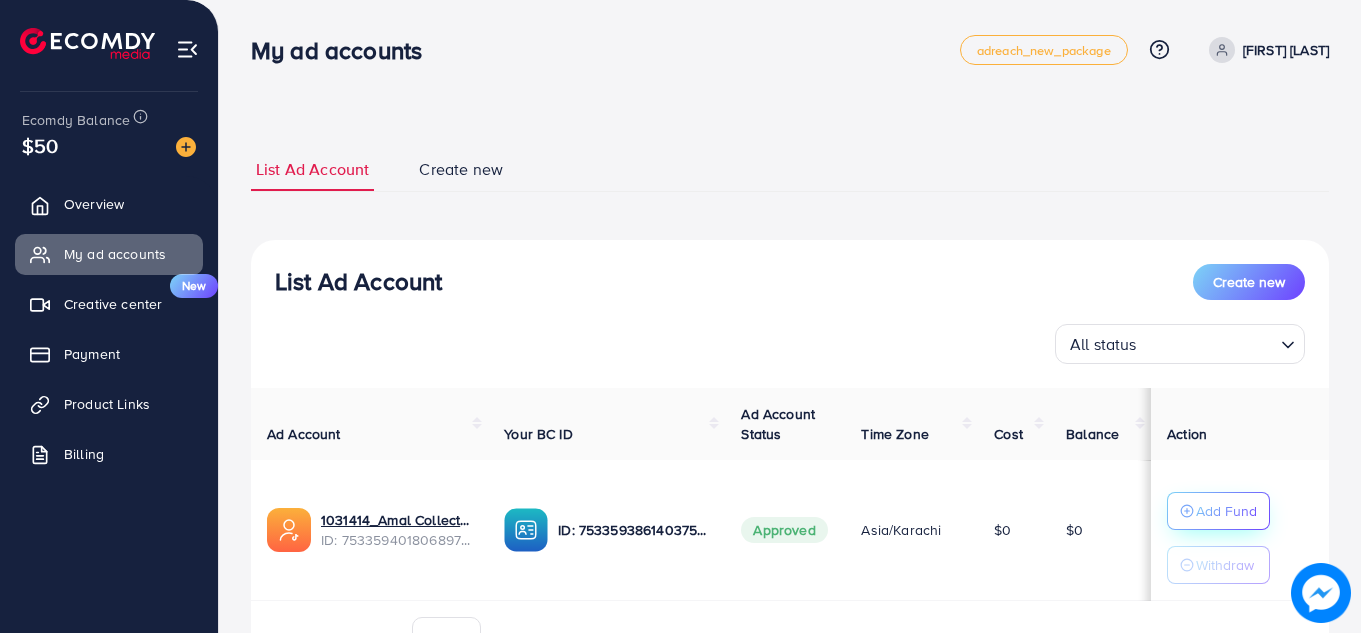 click on "Add Fund" at bounding box center (1226, 511) 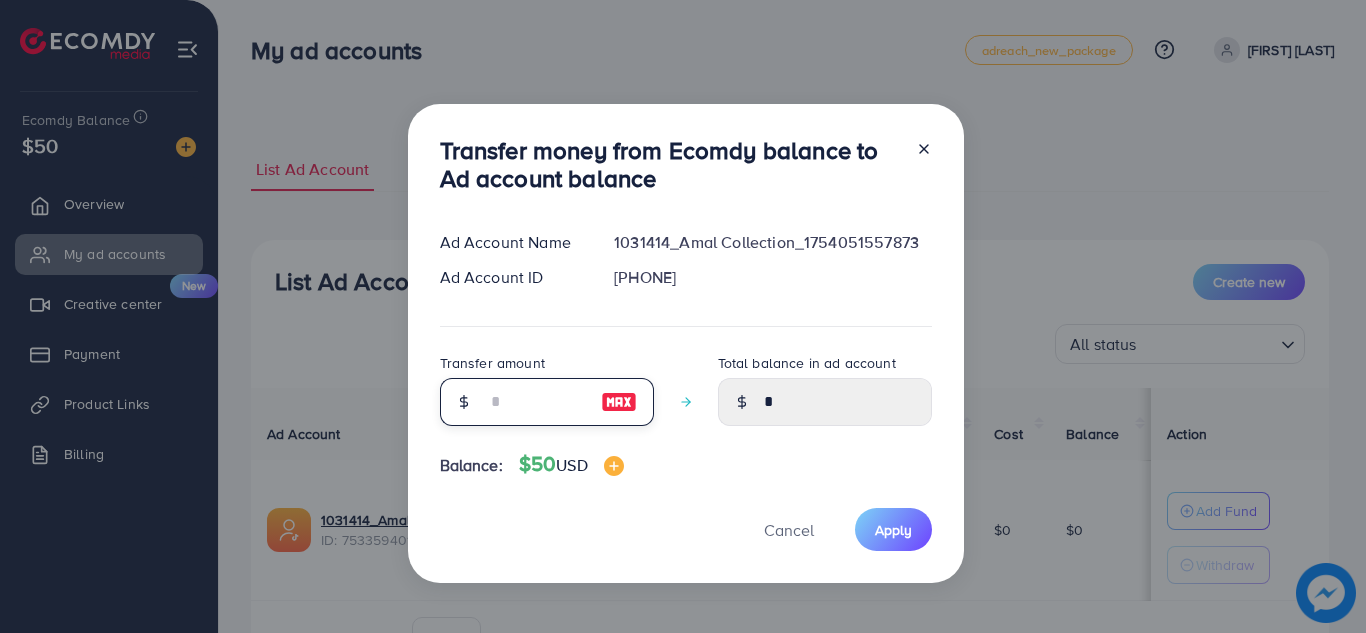 click at bounding box center [536, 402] 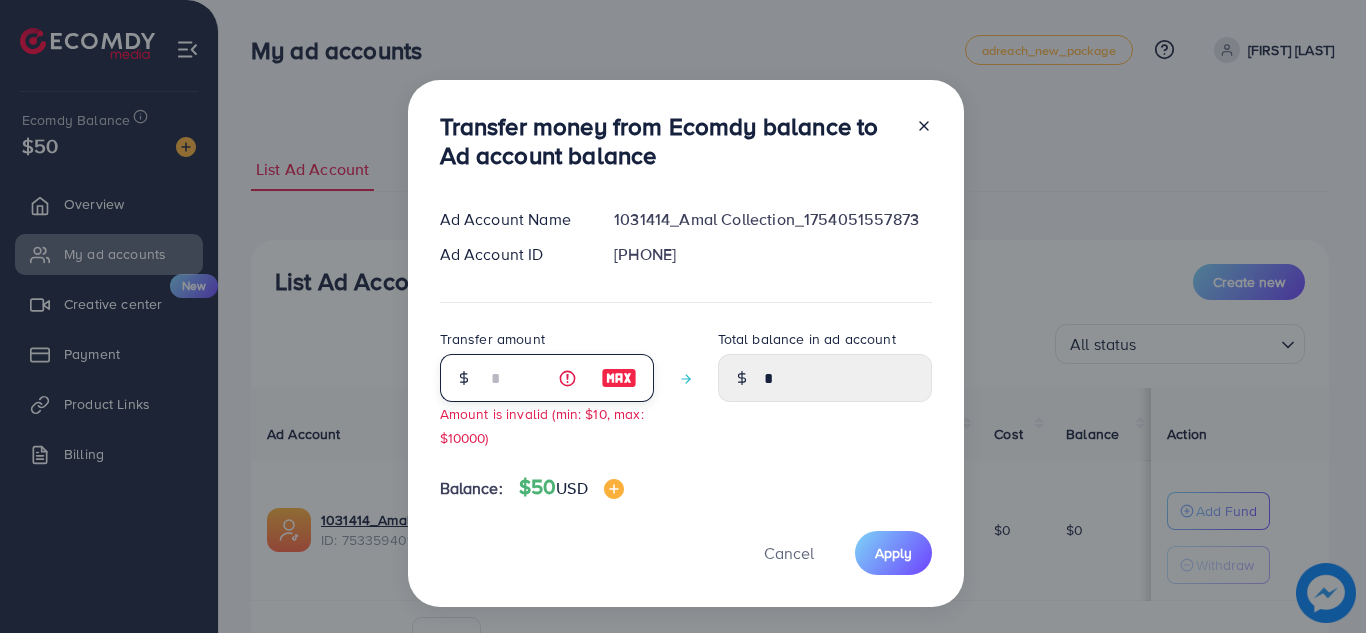 type on "****" 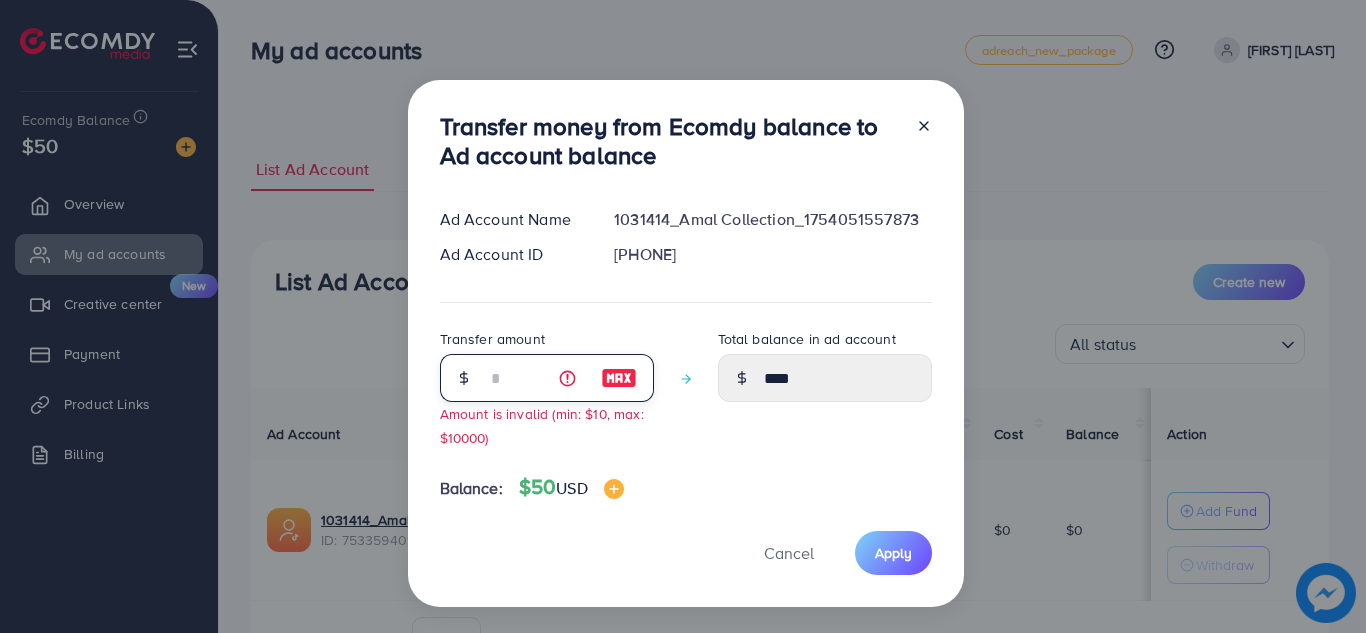 type on "**" 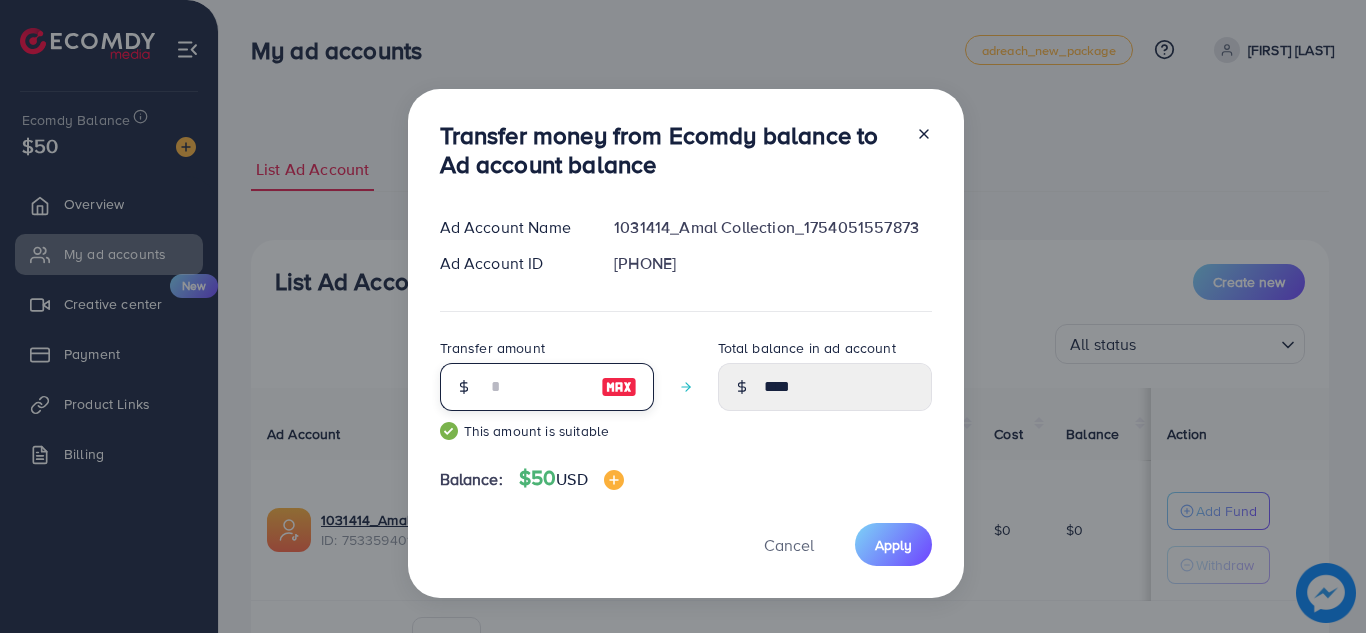 type on "*****" 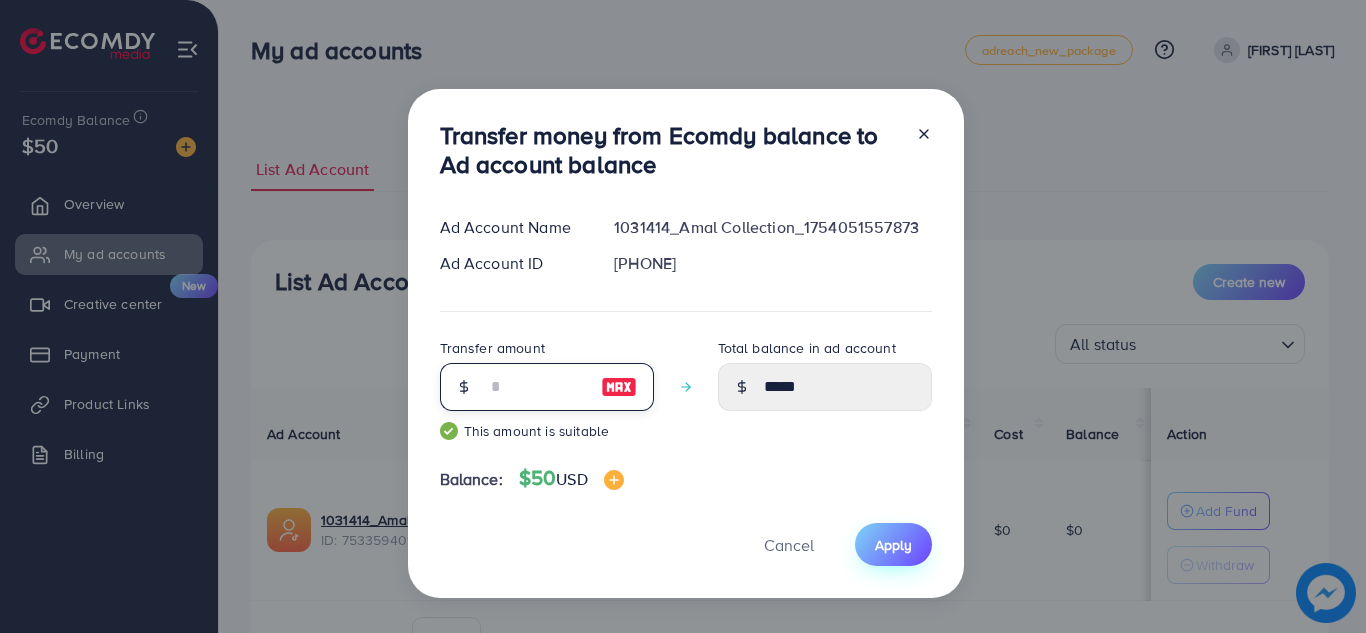 type on "**" 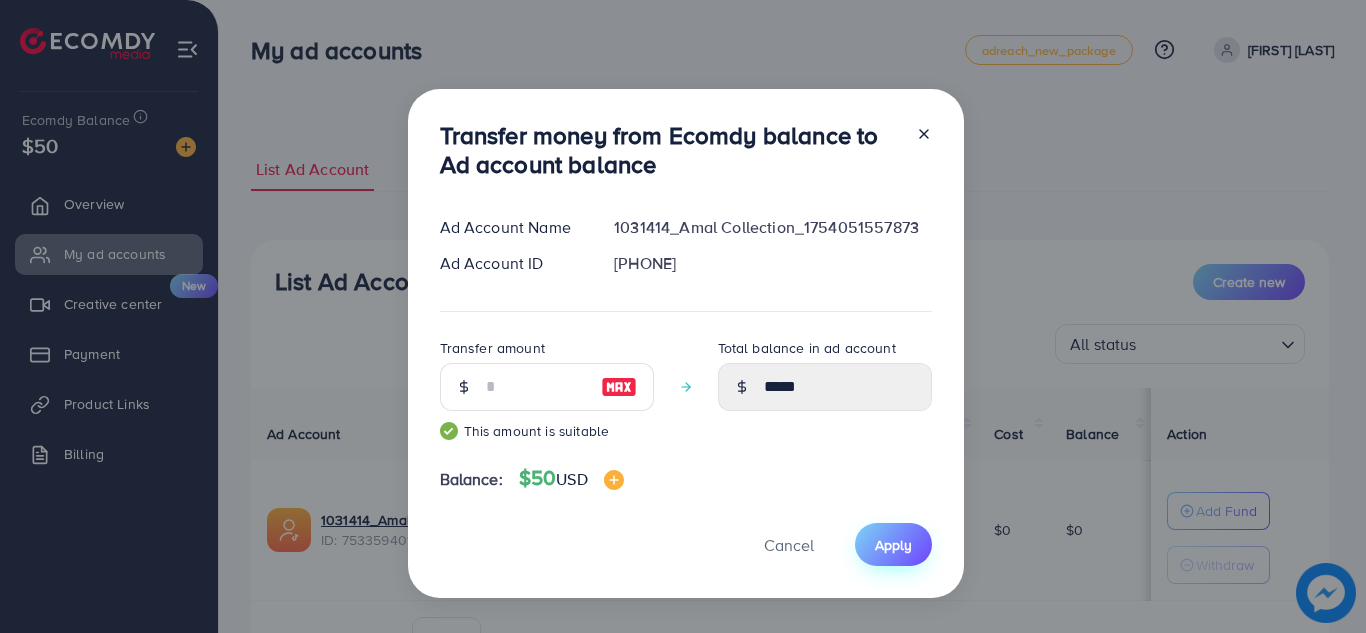 click on "Apply" at bounding box center (893, 545) 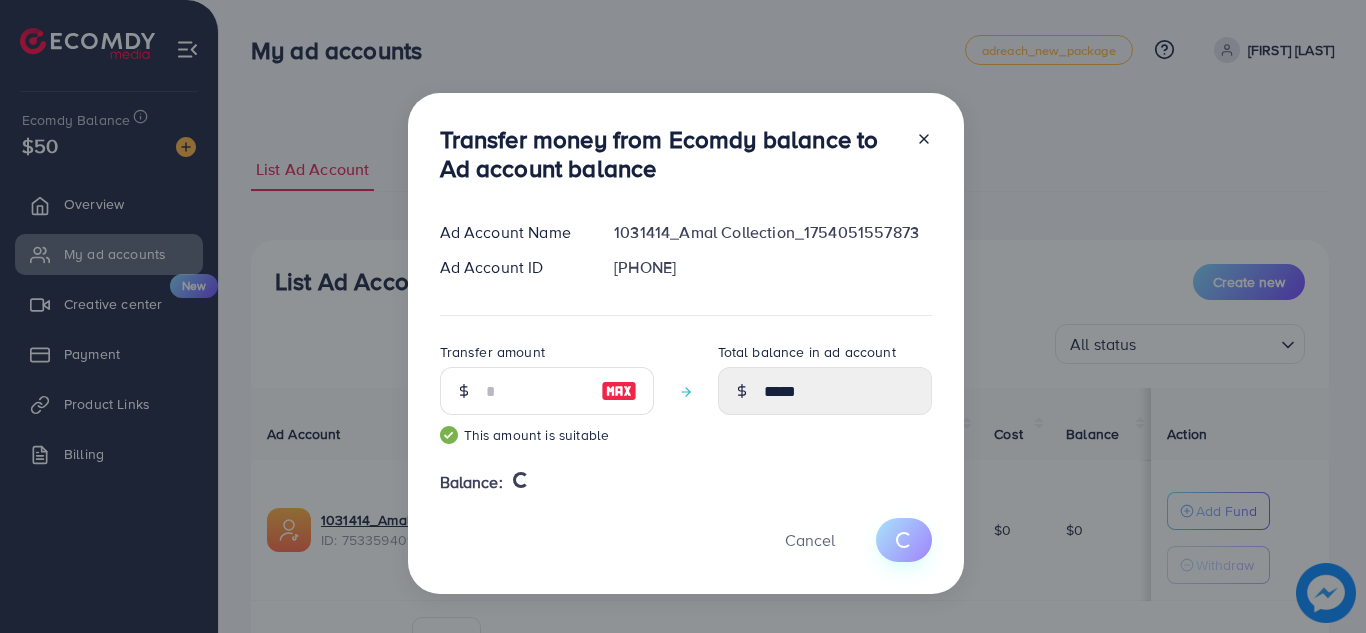 type 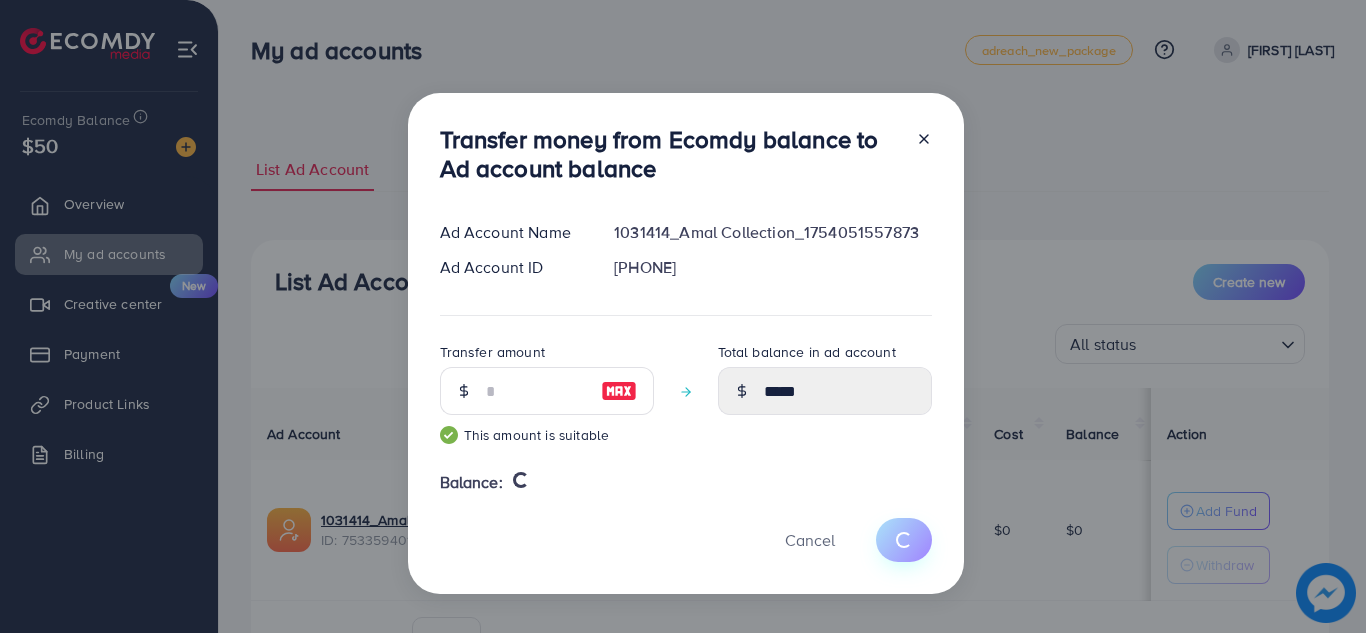 type on "*" 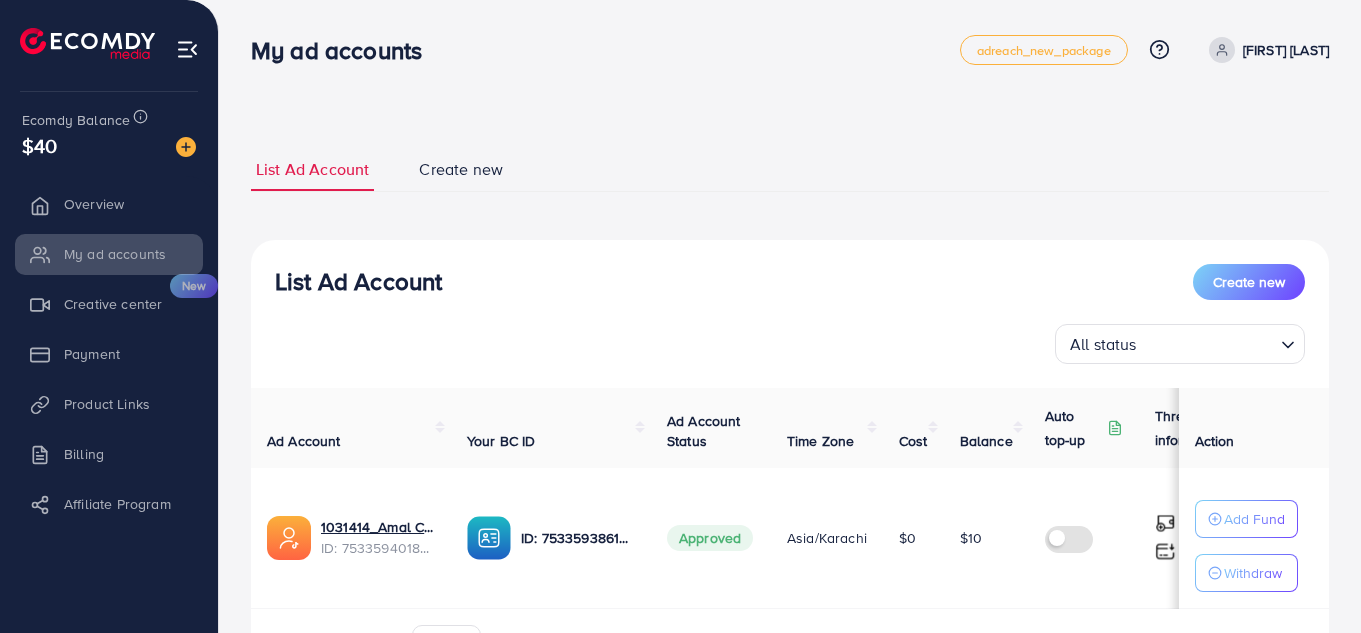scroll, scrollTop: 0, scrollLeft: 0, axis: both 